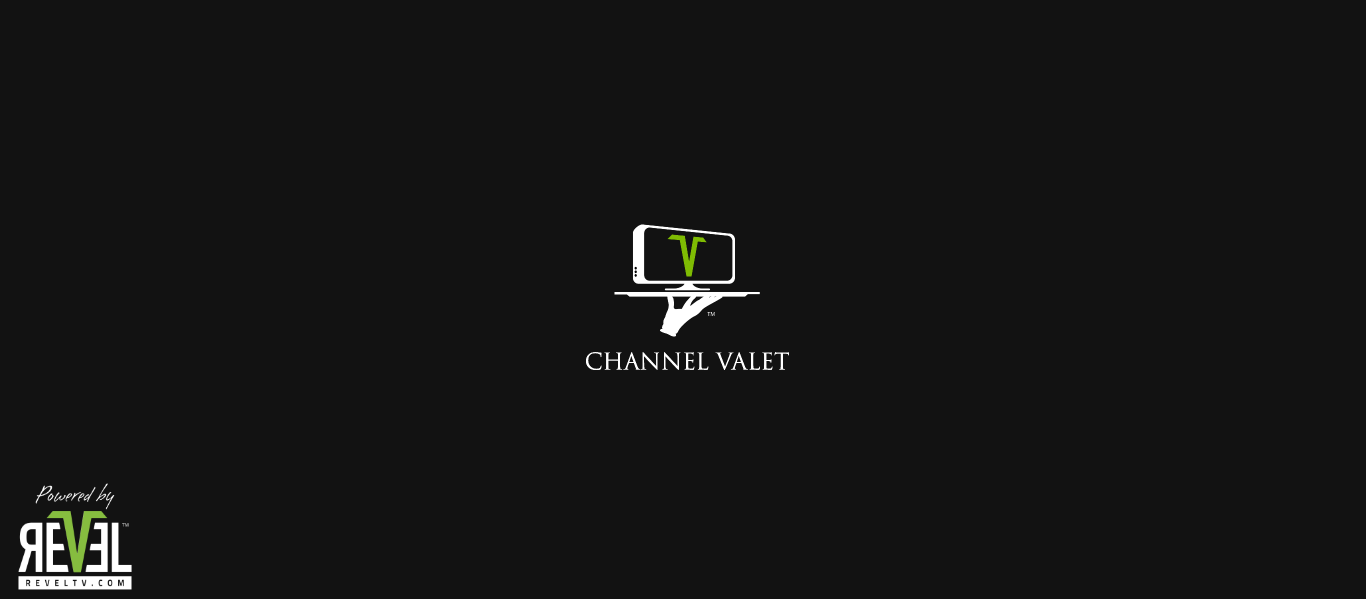 scroll, scrollTop: 0, scrollLeft: 0, axis: both 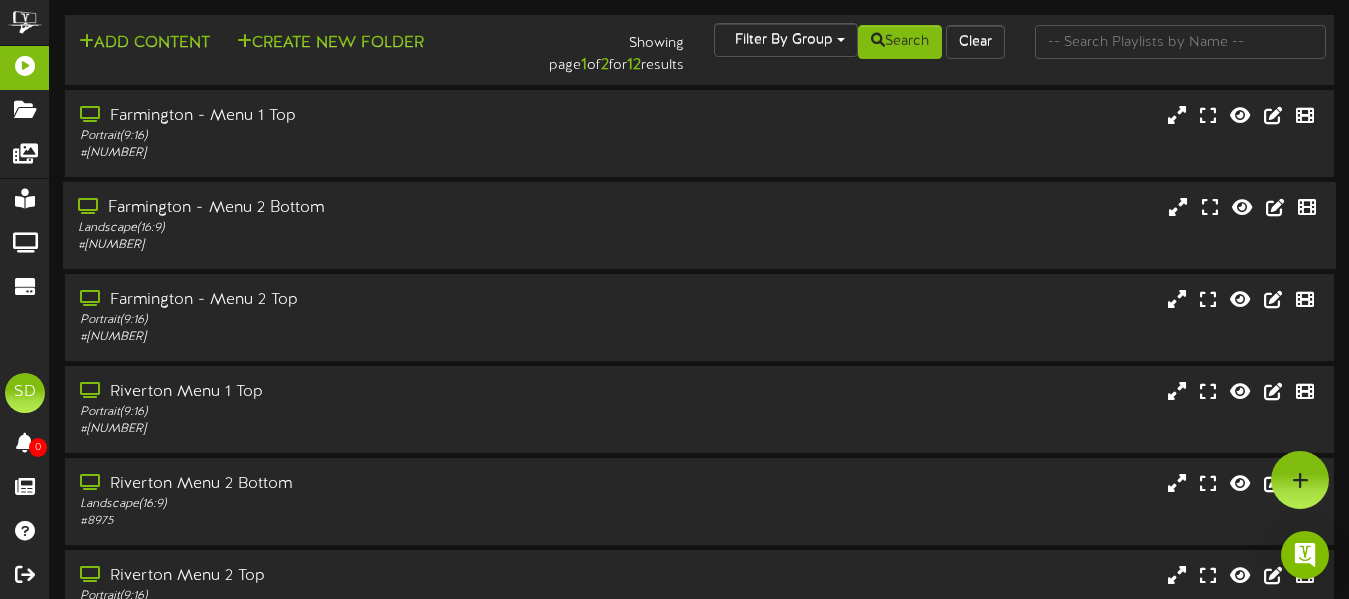 click on "# [NUMBER]" at bounding box center [328, 245] 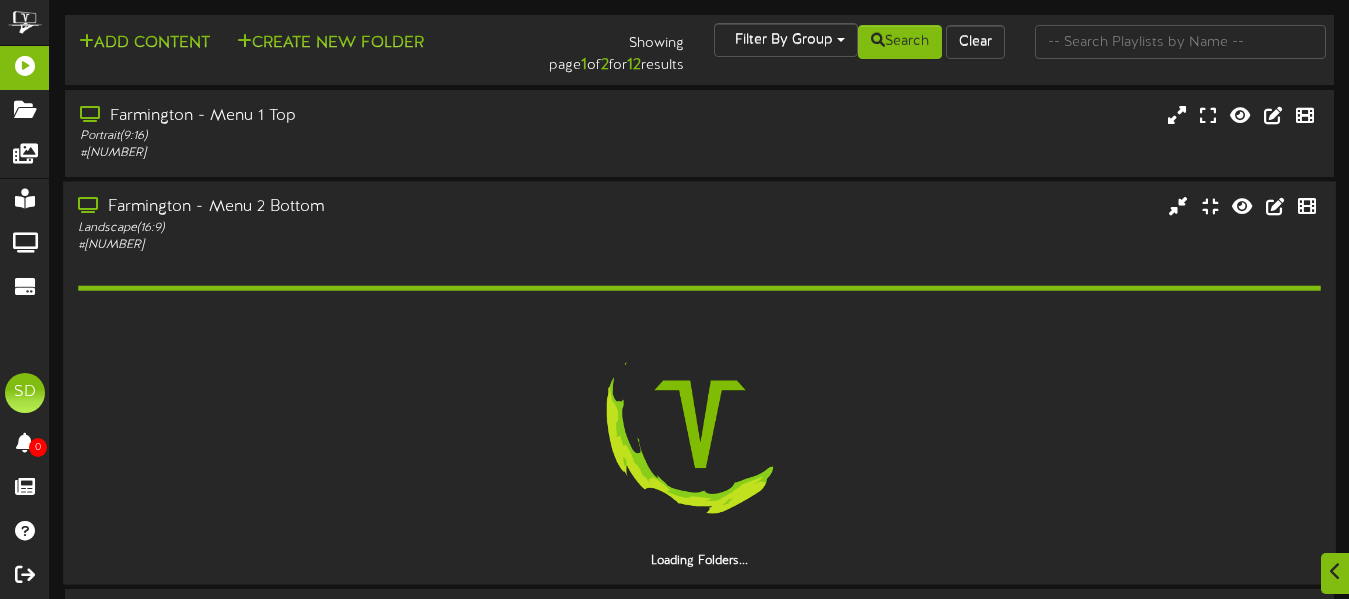 scroll, scrollTop: 230, scrollLeft: 0, axis: vertical 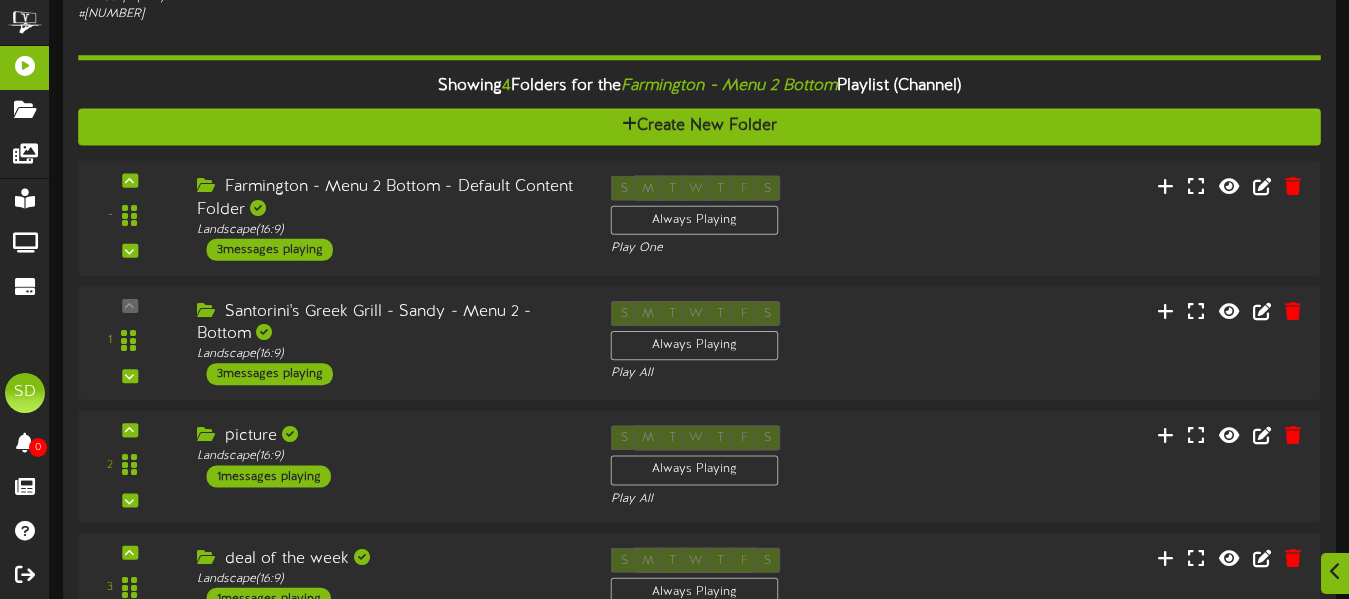 click on "Farmington - Menu 2 Bottom - Default Content Folder
Landscape  ( 16:9 )
3  messages playing" at bounding box center (389, 217) 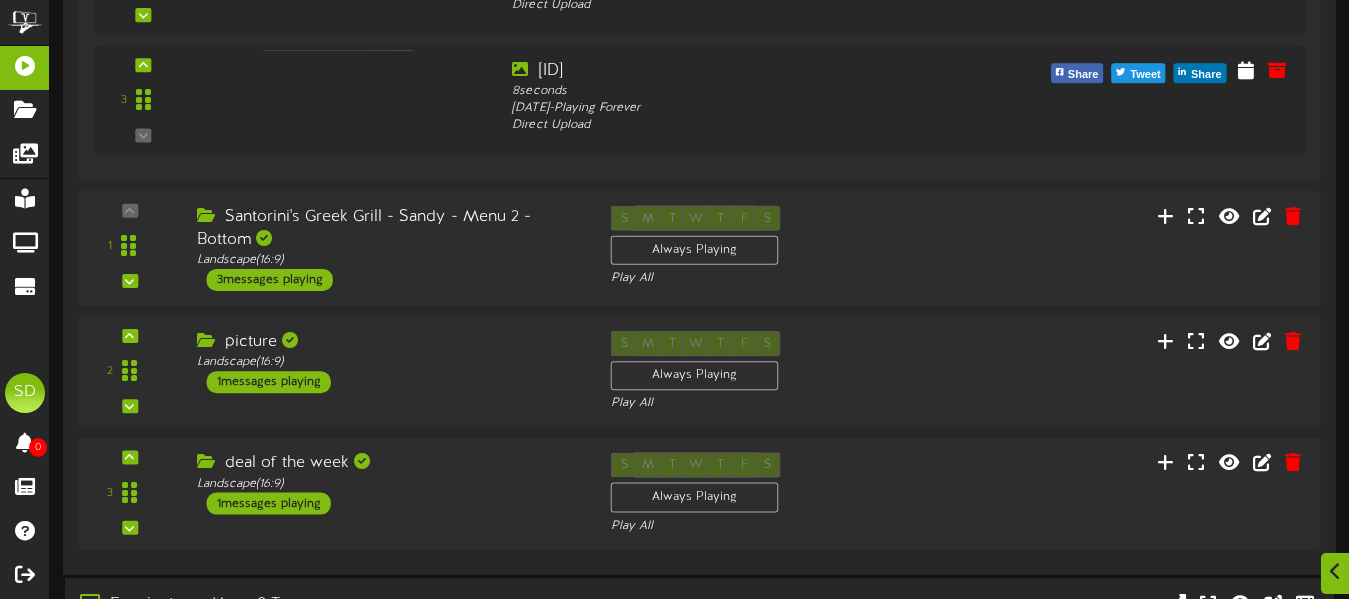 scroll, scrollTop: 811, scrollLeft: 0, axis: vertical 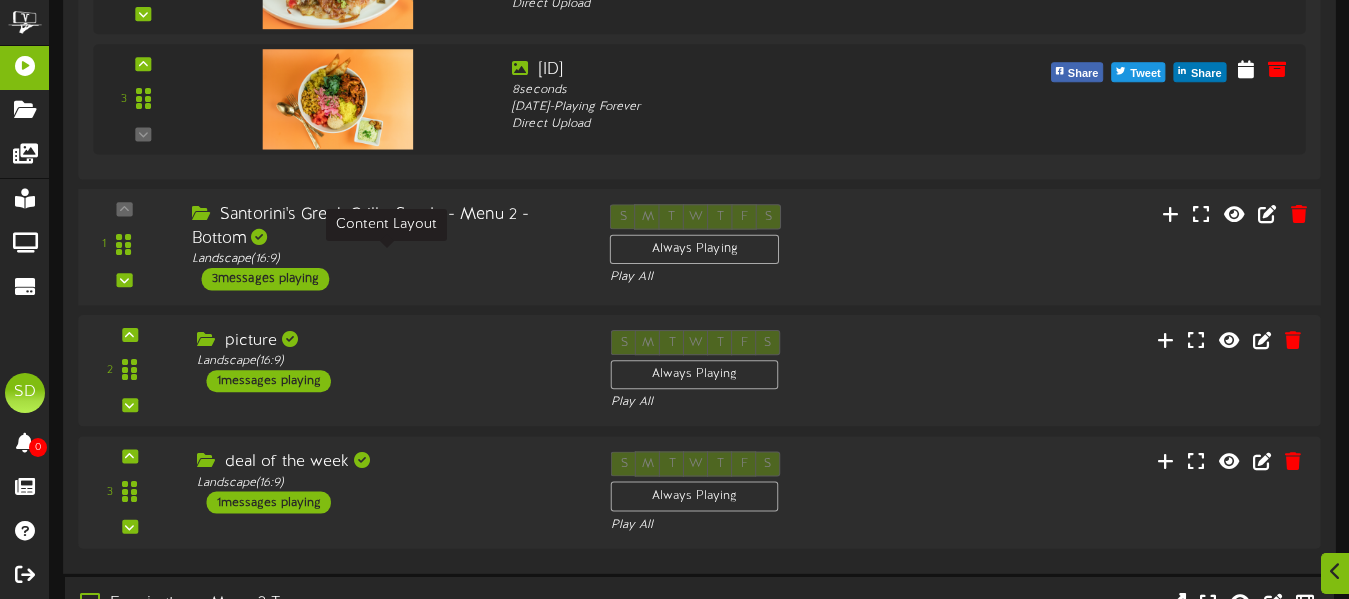 click on "Landscape  ( 16:9 )" at bounding box center [386, 259] 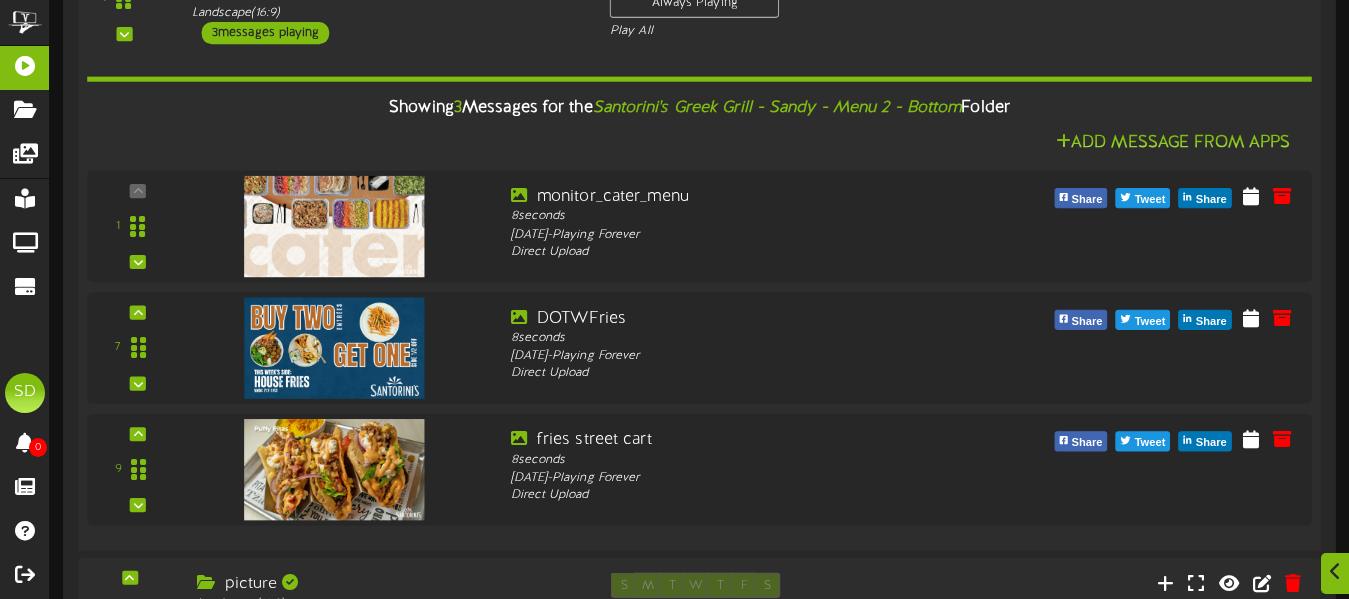 scroll, scrollTop: 1082, scrollLeft: 0, axis: vertical 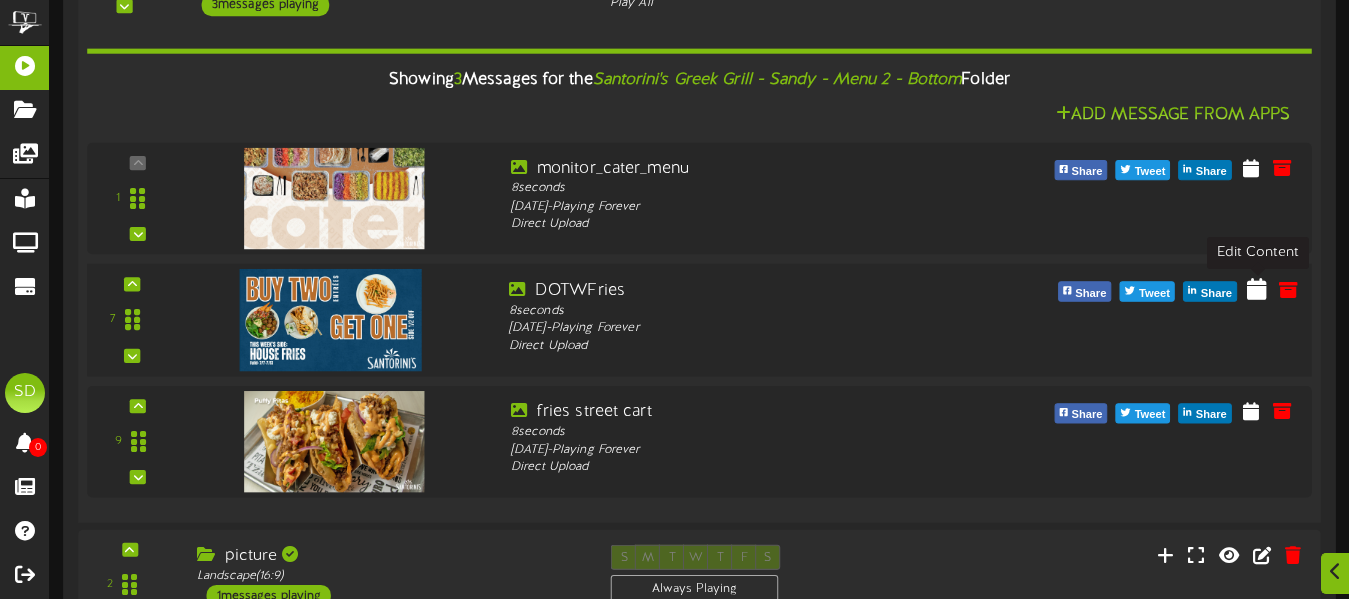 click at bounding box center (1257, 289) 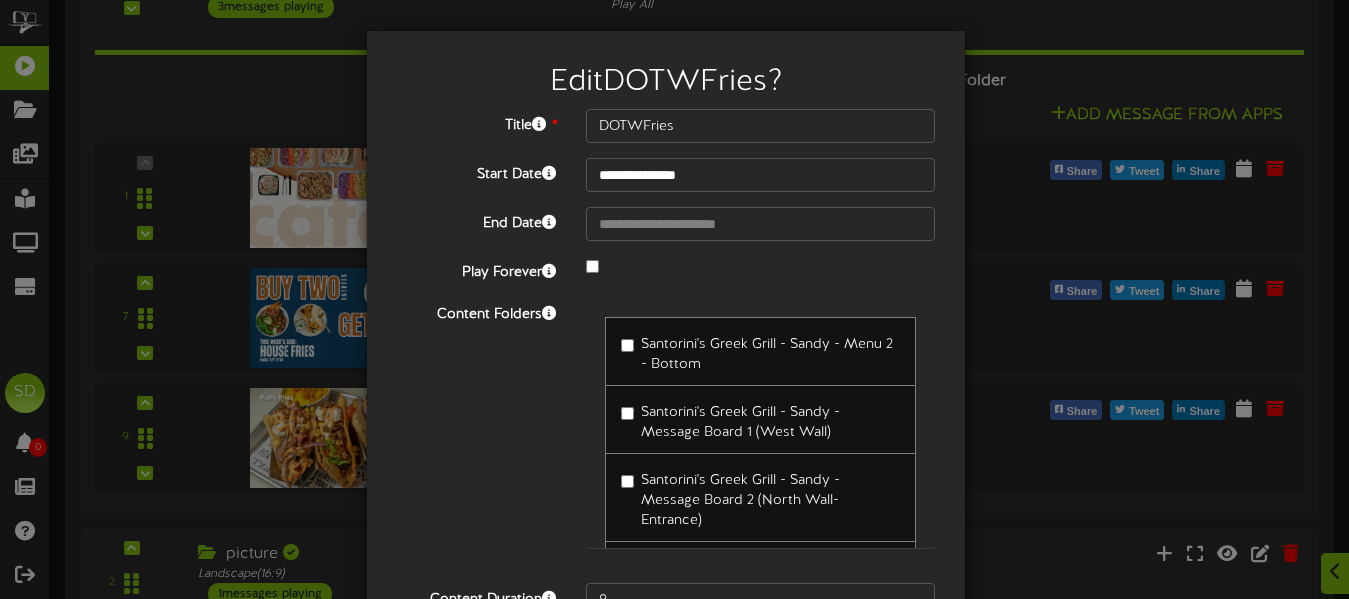 scroll, scrollTop: 193, scrollLeft: 0, axis: vertical 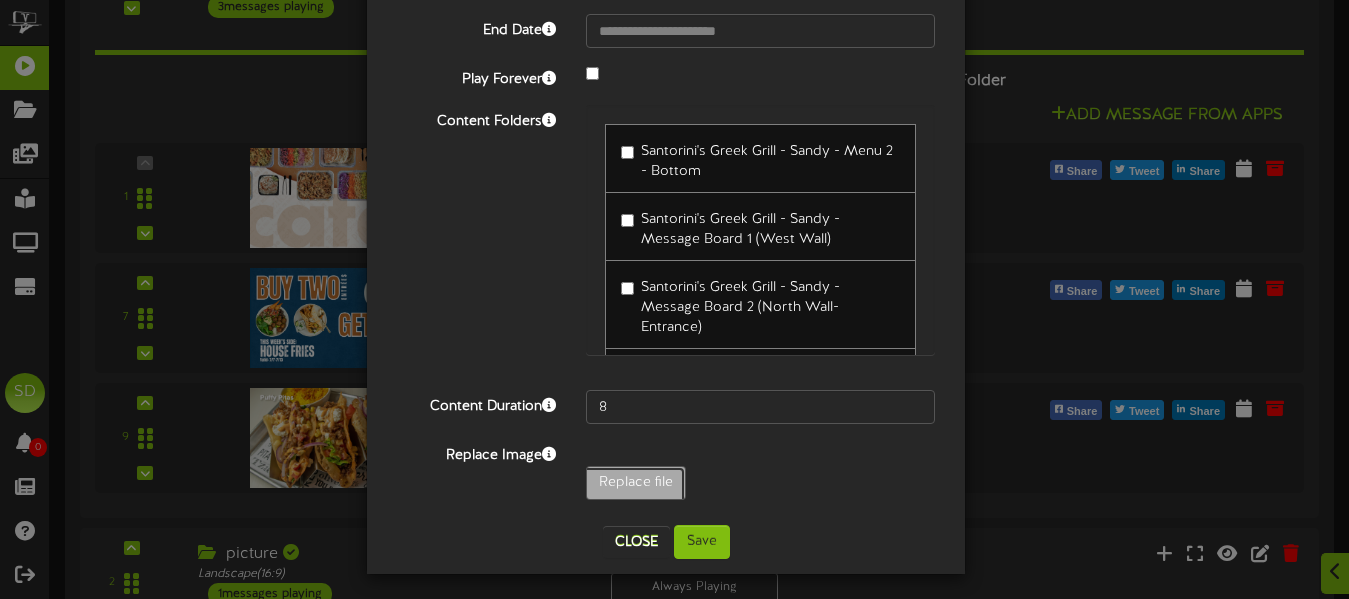 click on "Replace file" at bounding box center (-403, 538) 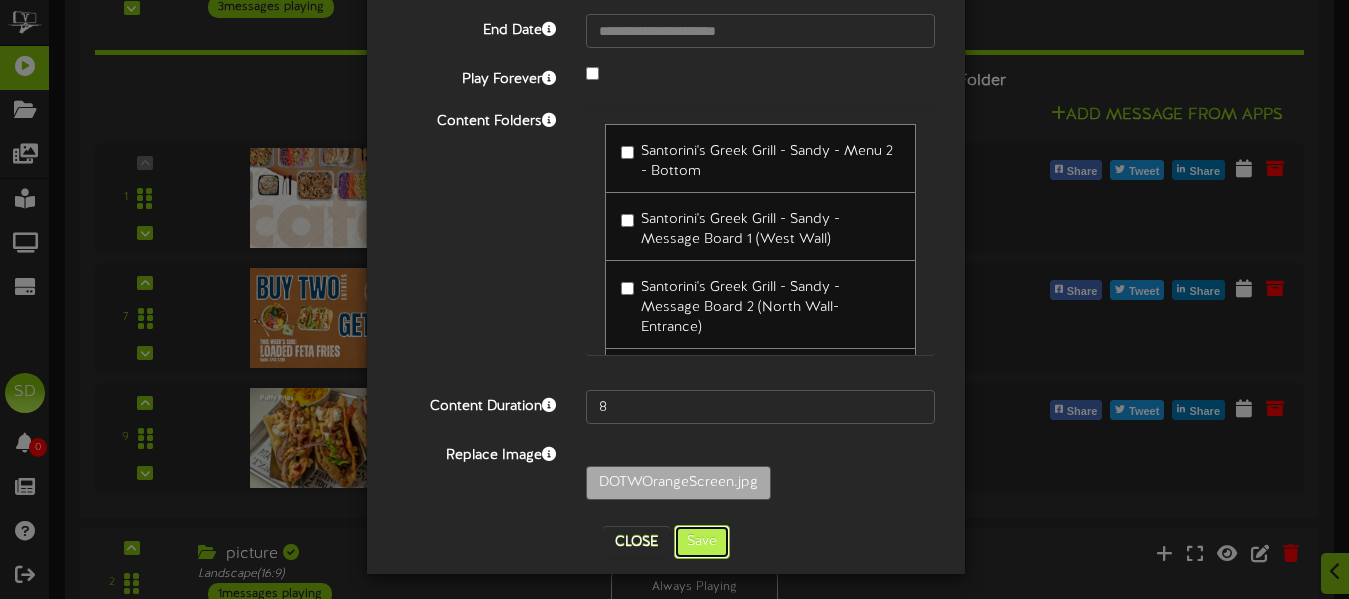 click on "Save" at bounding box center (702, 542) 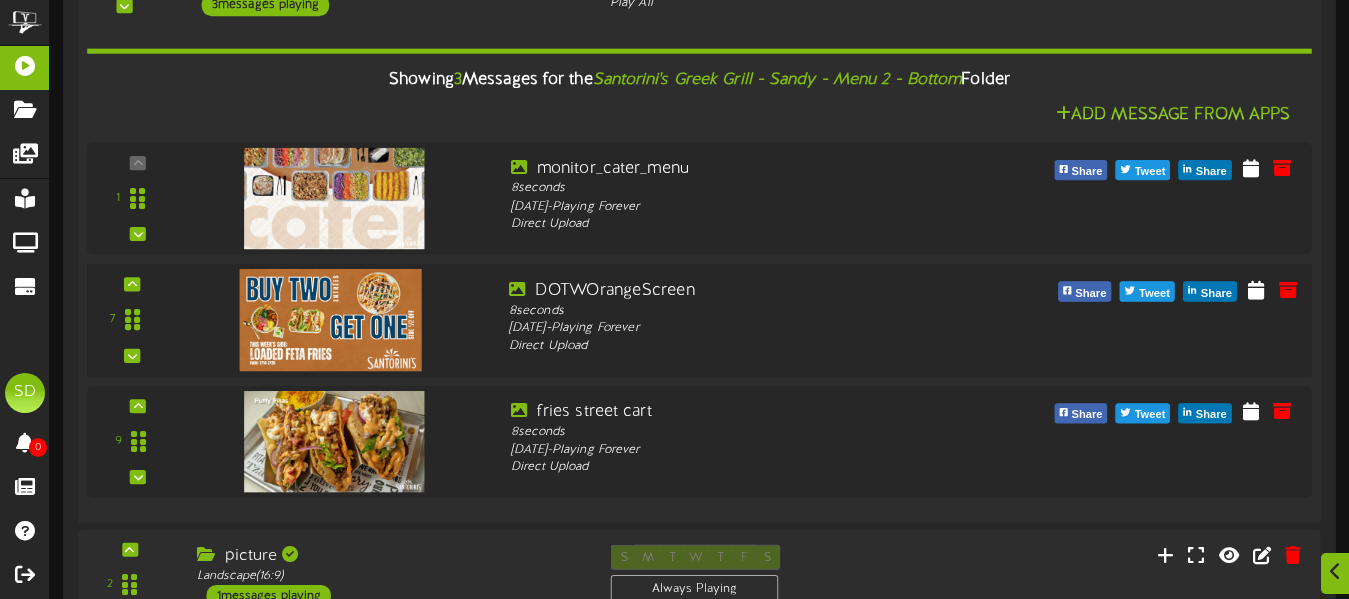 scroll, scrollTop: 1277, scrollLeft: 0, axis: vertical 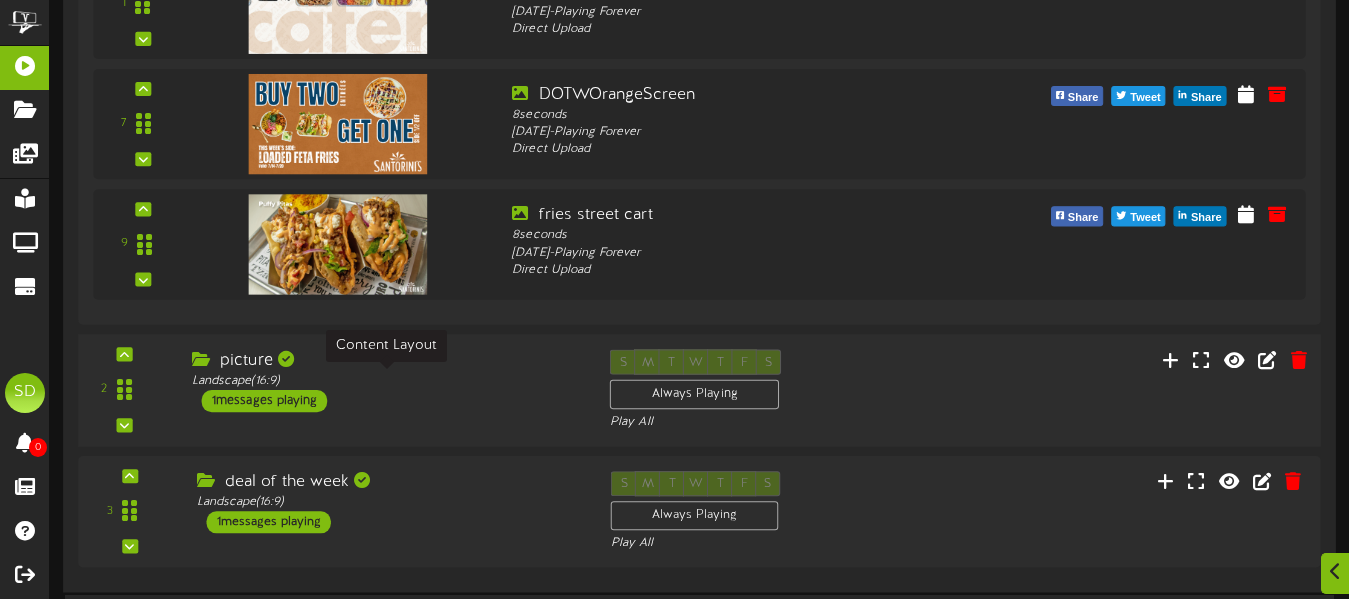click on "Landscape  ( 16:9 )" at bounding box center (386, 380) 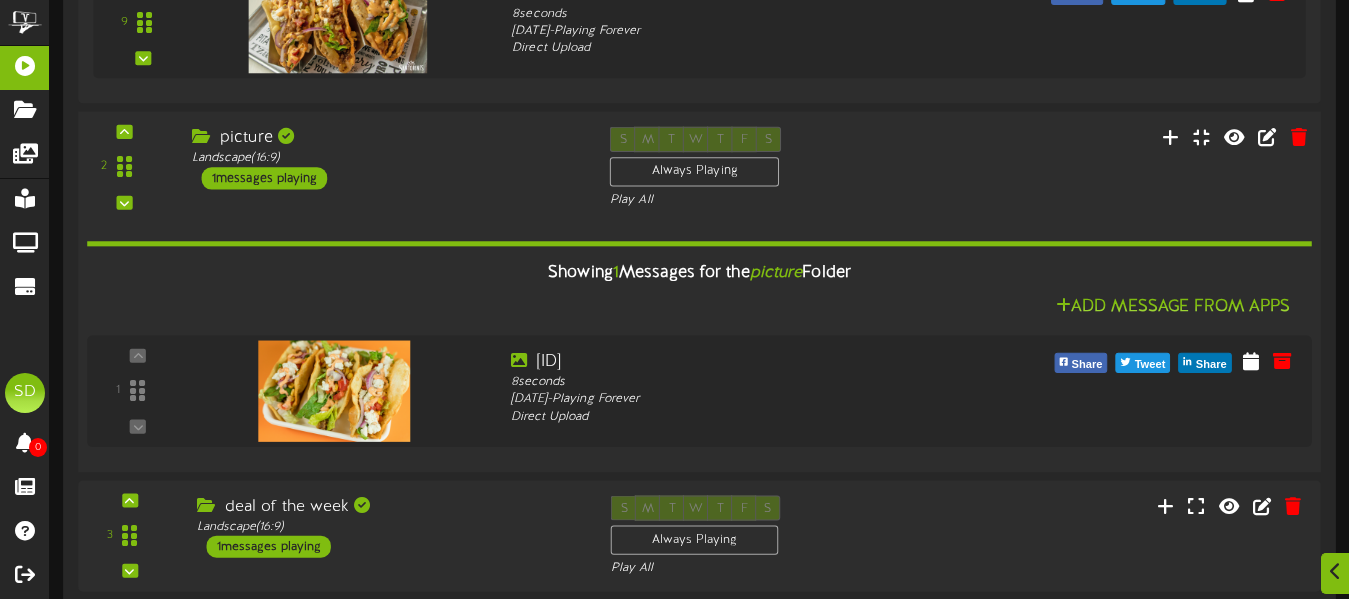 scroll, scrollTop: 1633, scrollLeft: 0, axis: vertical 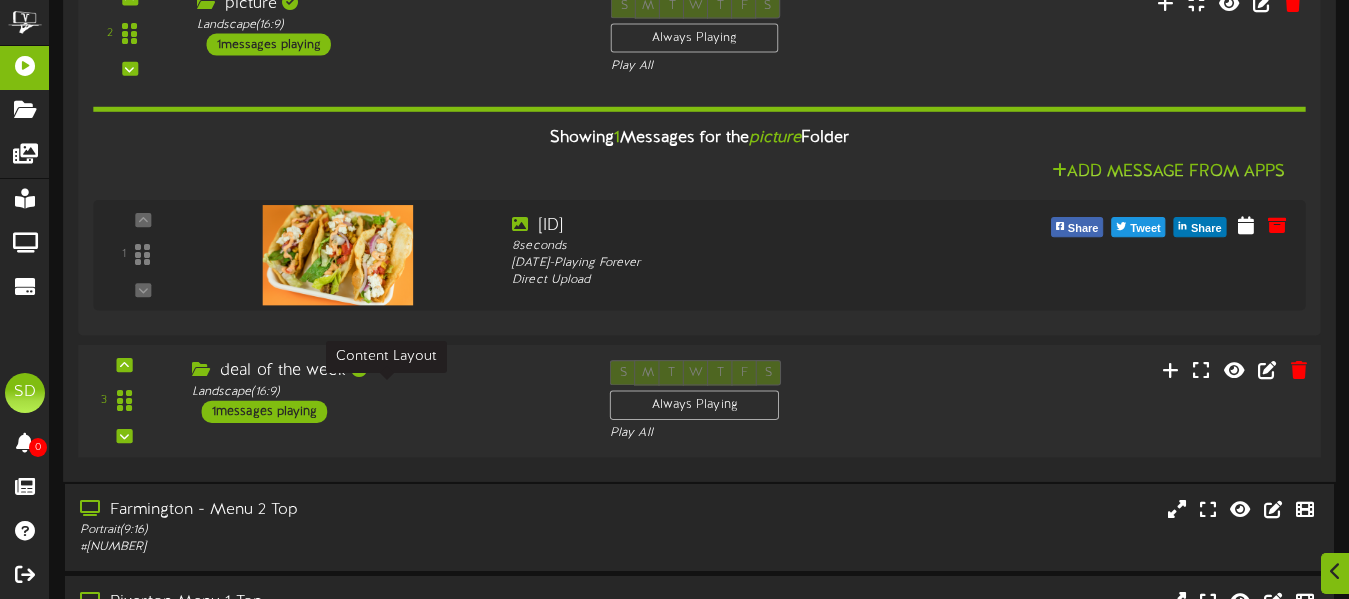 click on "Landscape  ( 16:9 )" at bounding box center [386, 391] 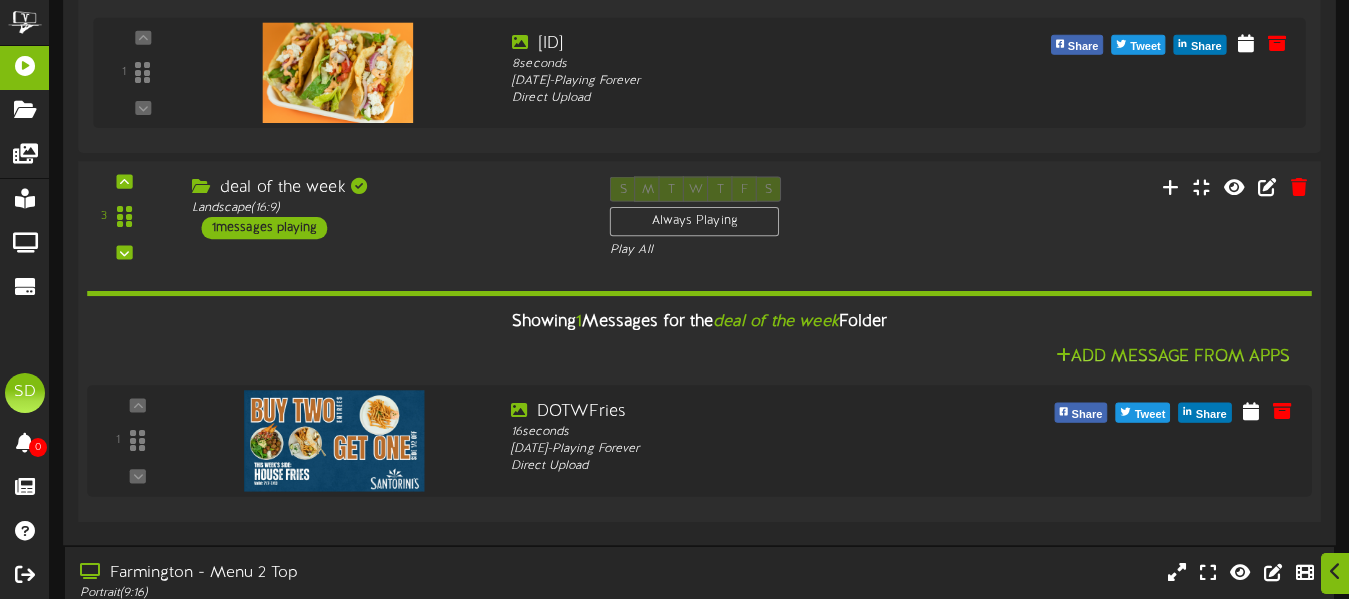 scroll, scrollTop: 1848, scrollLeft: 0, axis: vertical 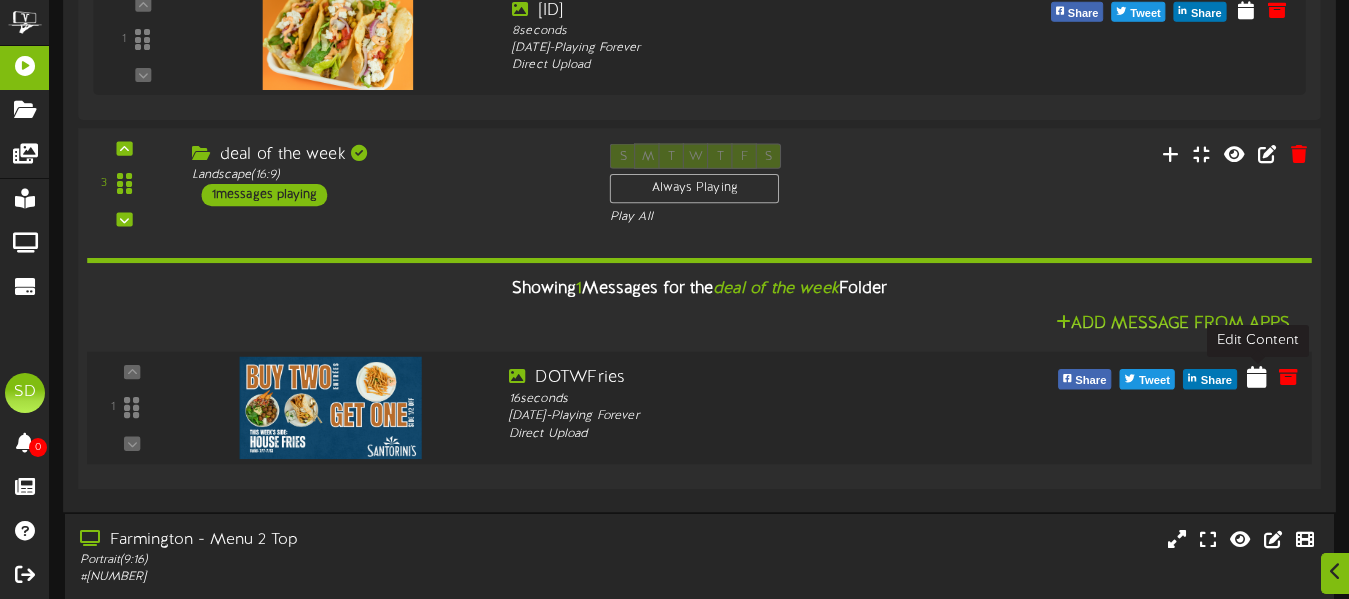 click at bounding box center (1257, 376) 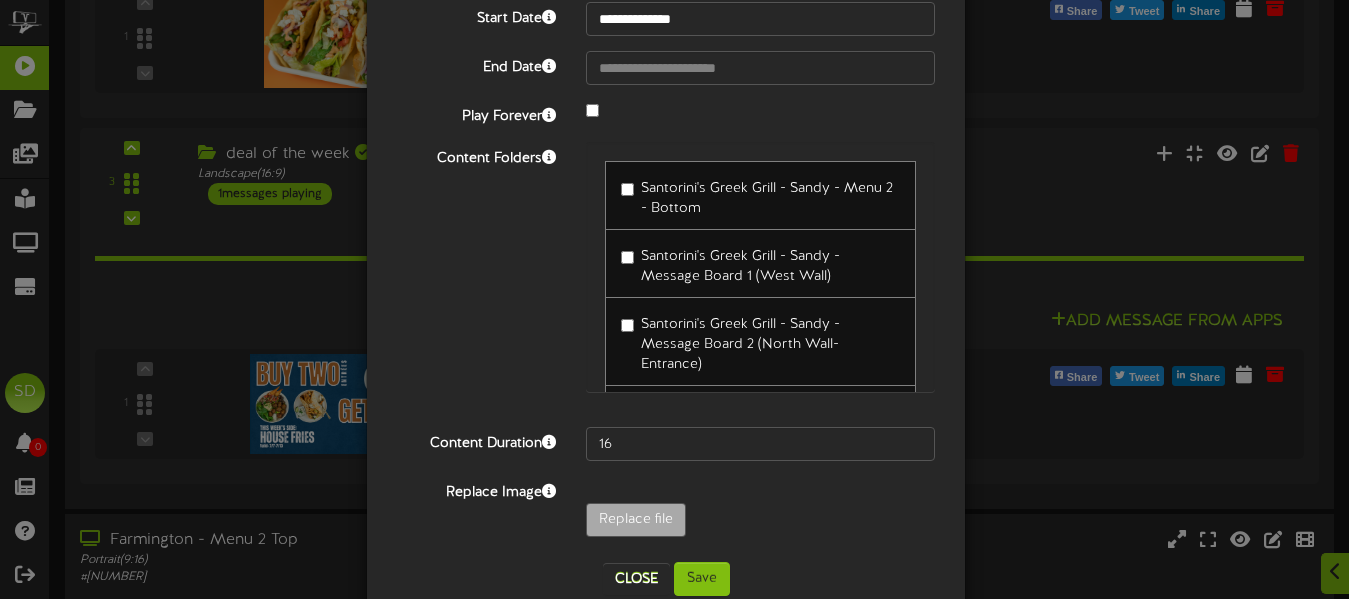 scroll, scrollTop: 157, scrollLeft: 0, axis: vertical 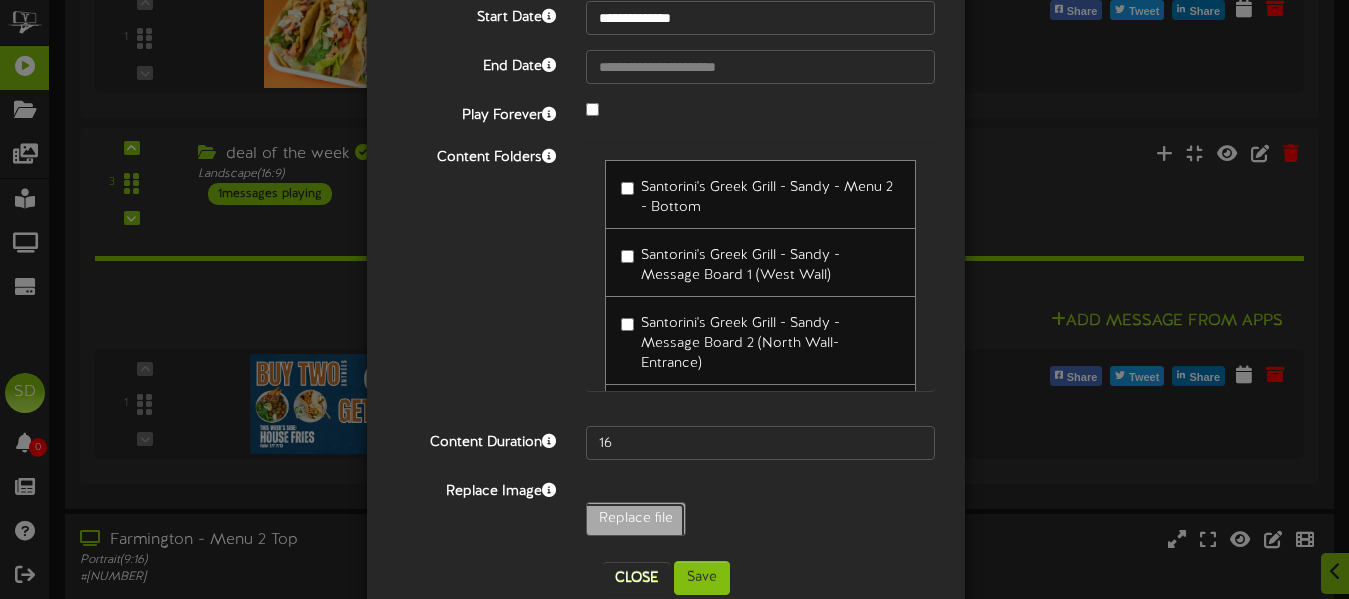 click on "Replace file" at bounding box center (-403, 574) 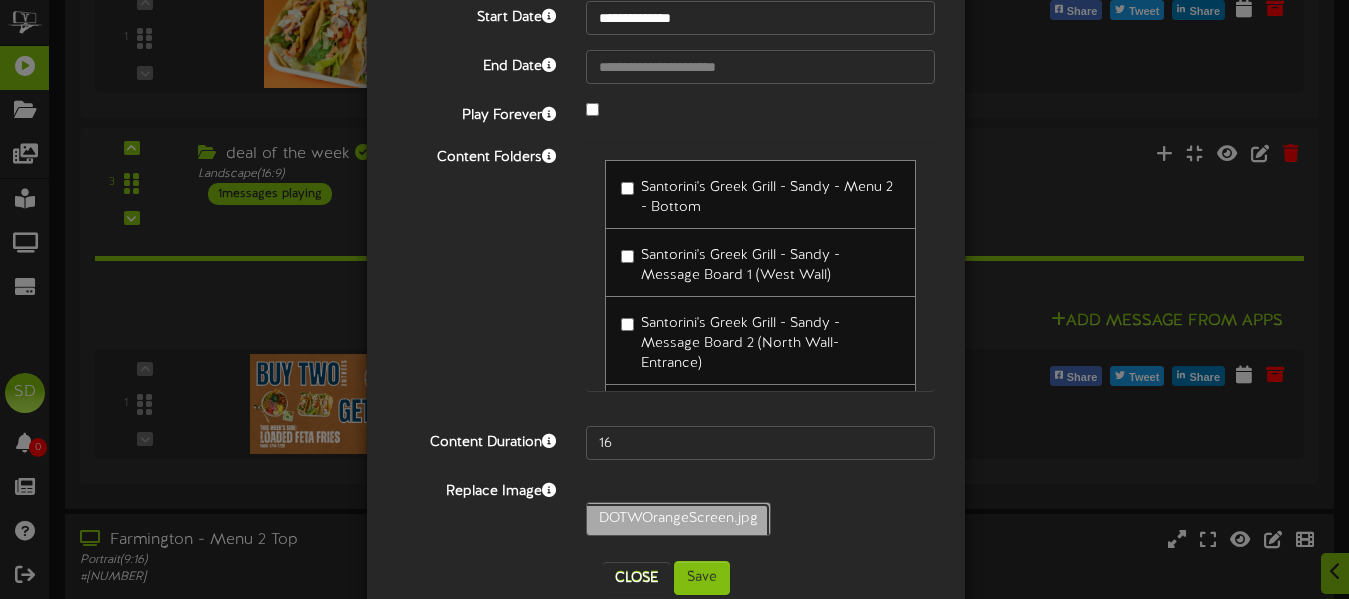 scroll, scrollTop: 199, scrollLeft: 0, axis: vertical 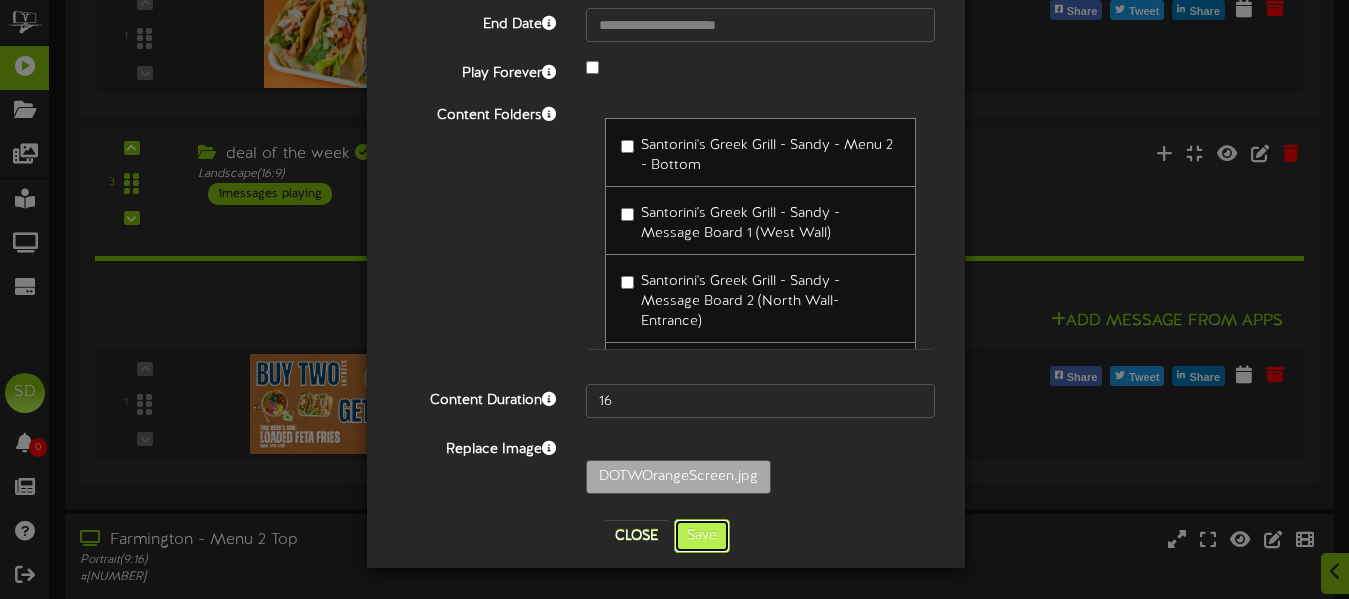 click on "Save" at bounding box center (702, 536) 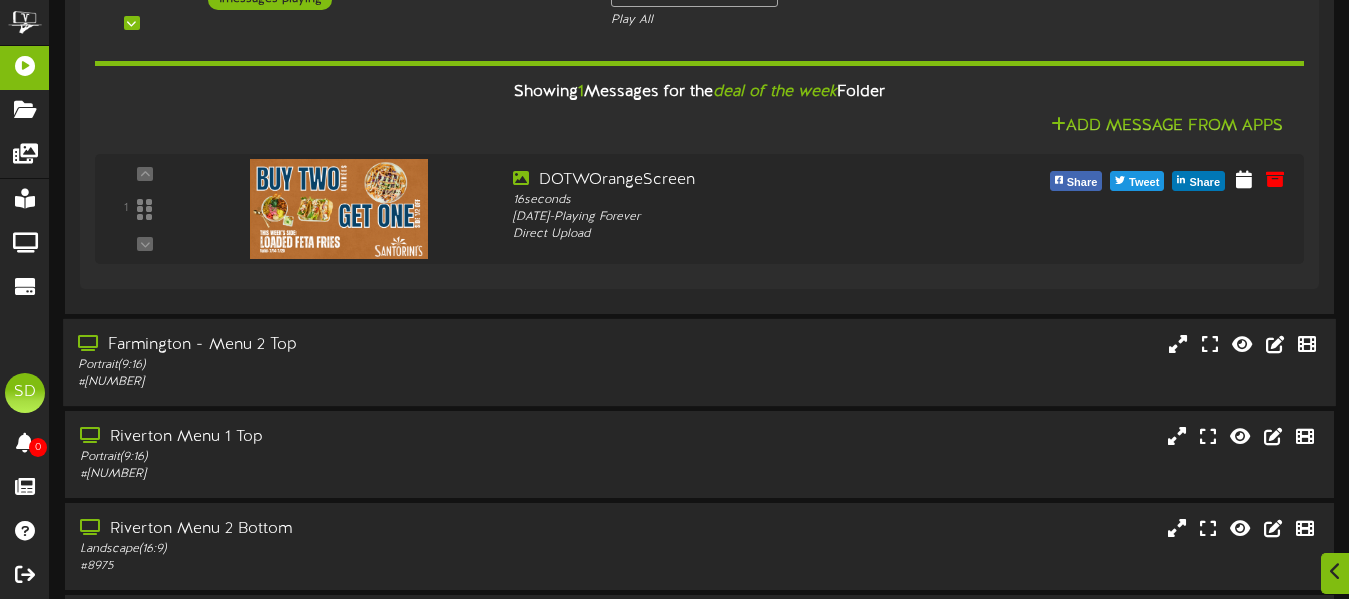 scroll, scrollTop: 2211, scrollLeft: 0, axis: vertical 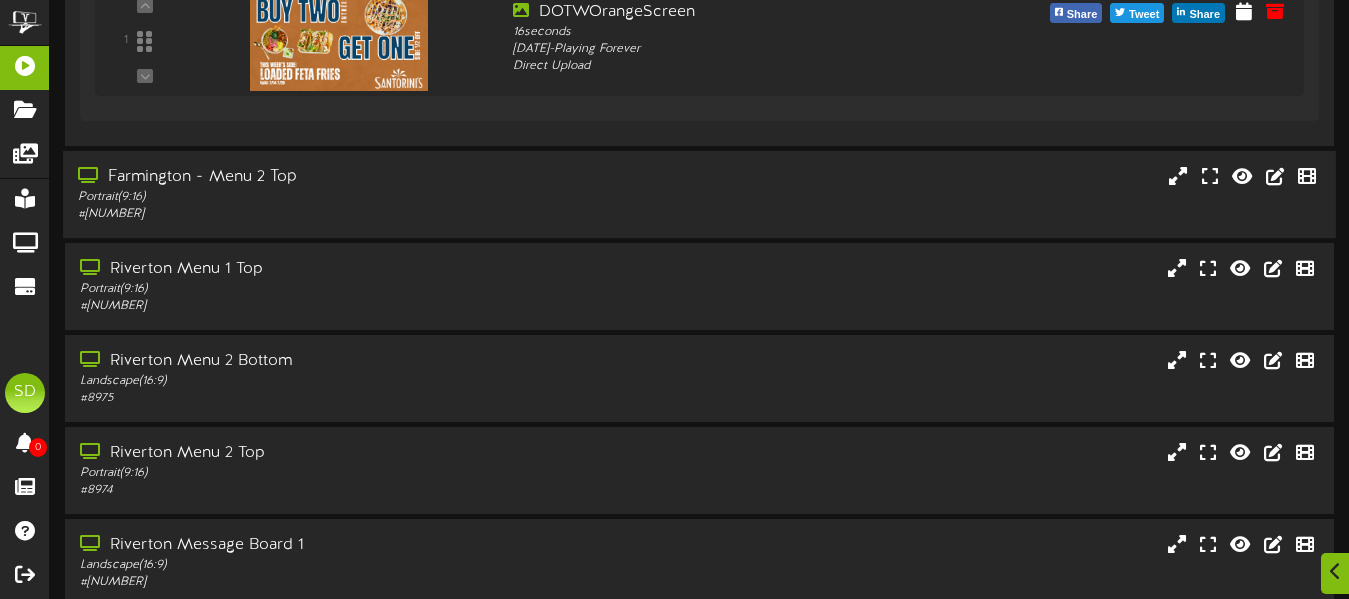 click on "Riverton Menu 2 Bottom" at bounding box center [329, 361] 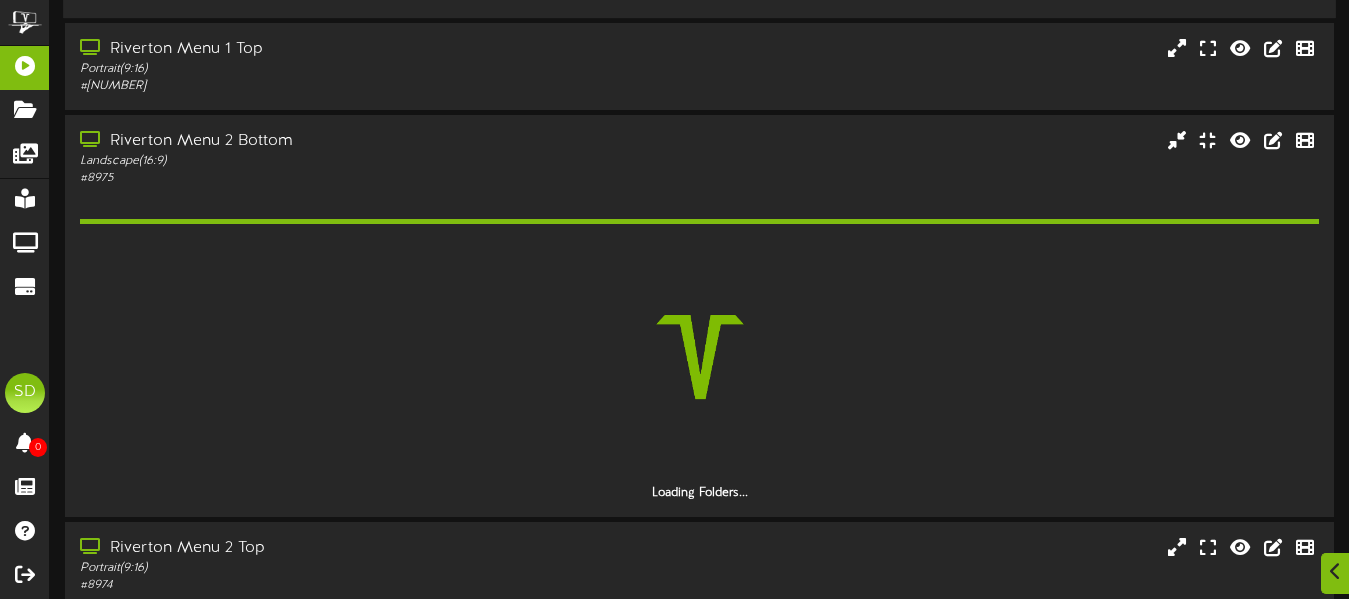scroll, scrollTop: 2432, scrollLeft: 0, axis: vertical 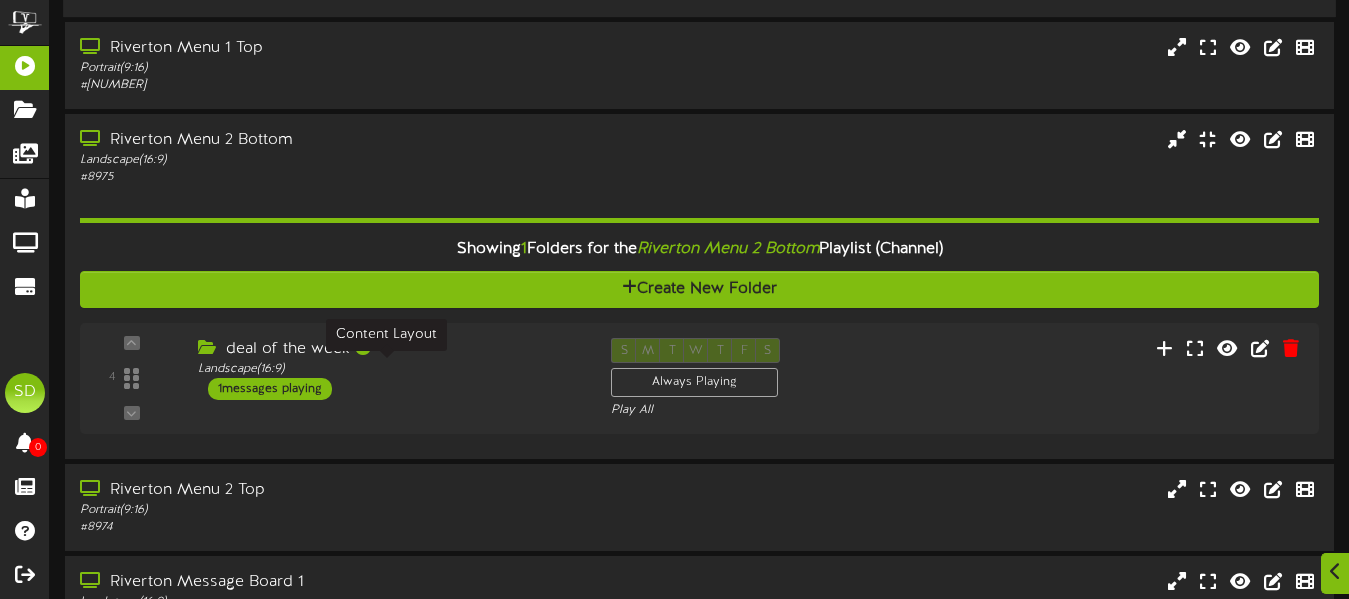 click on "Landscape  ( 16:9 )" at bounding box center (389, 369) 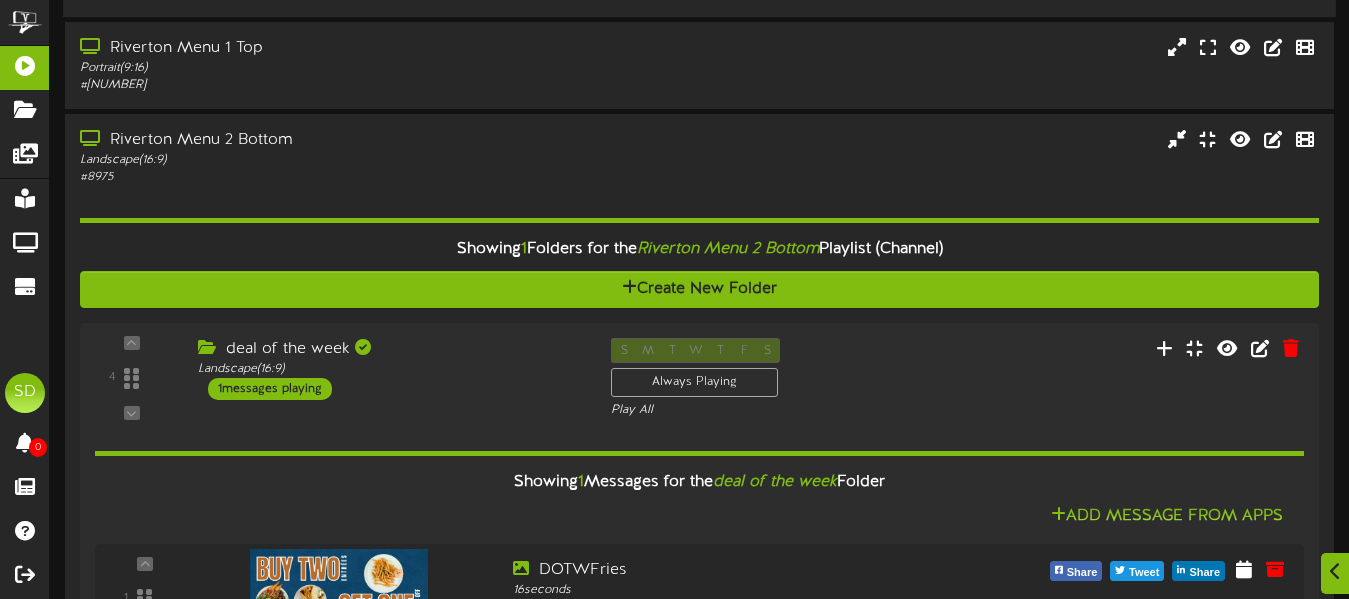 scroll, scrollTop: 2631, scrollLeft: 0, axis: vertical 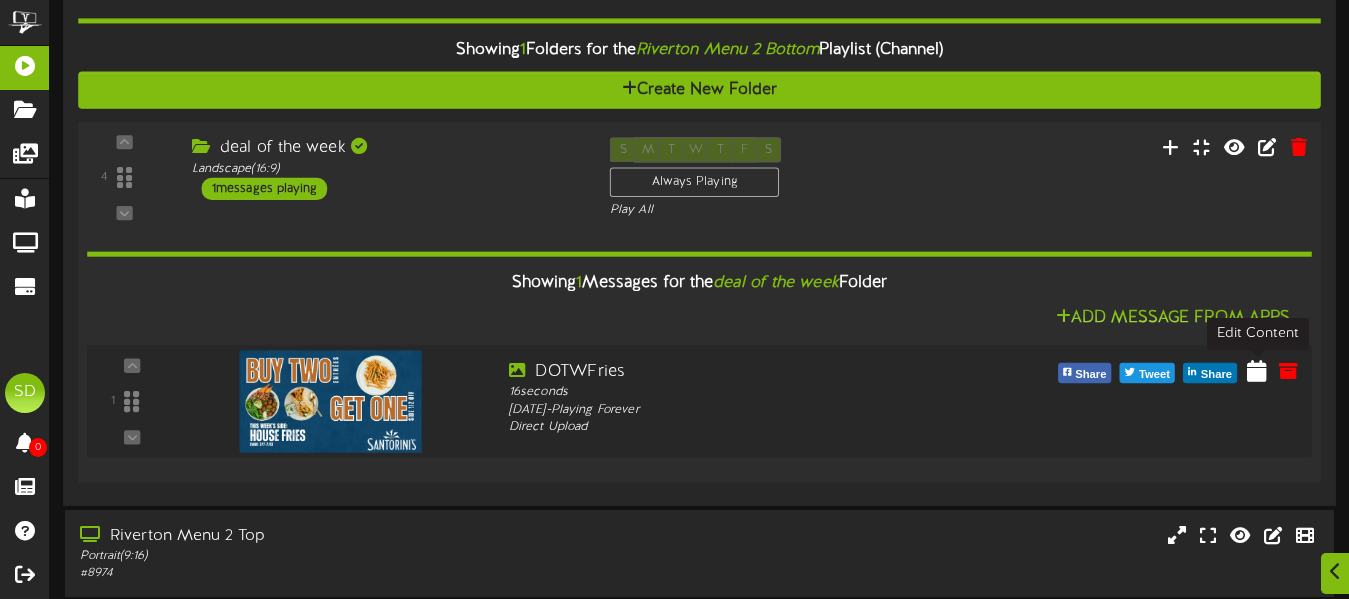 click at bounding box center (1257, 370) 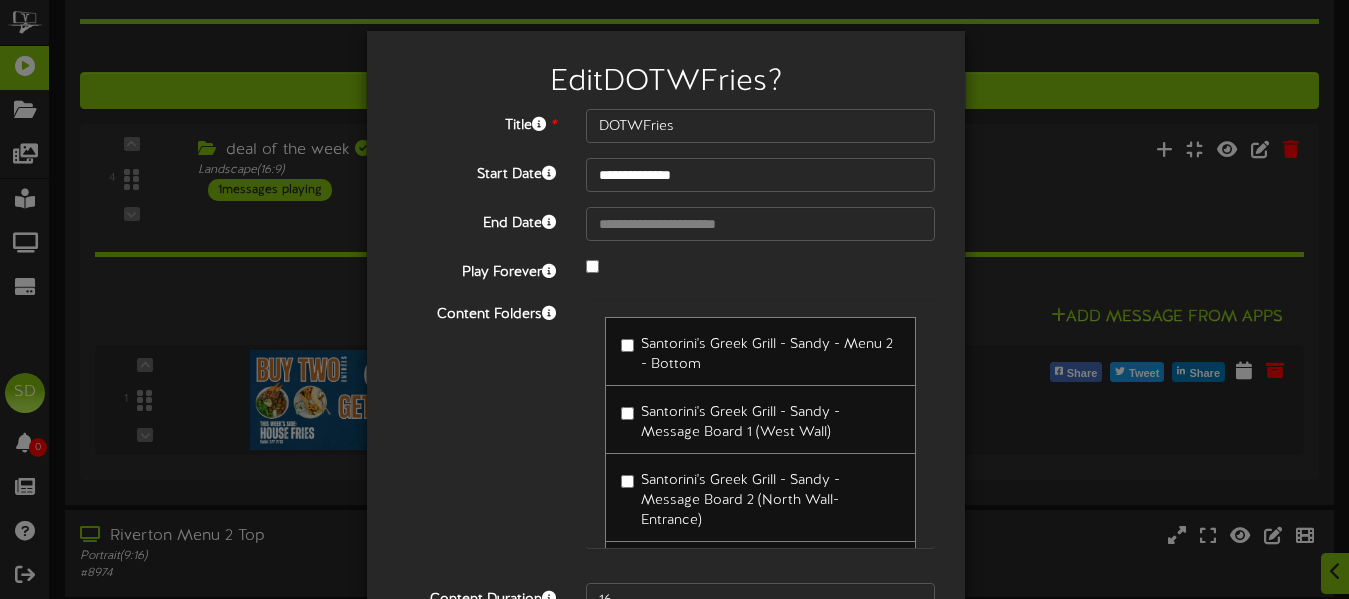 scroll, scrollTop: 199, scrollLeft: 0, axis: vertical 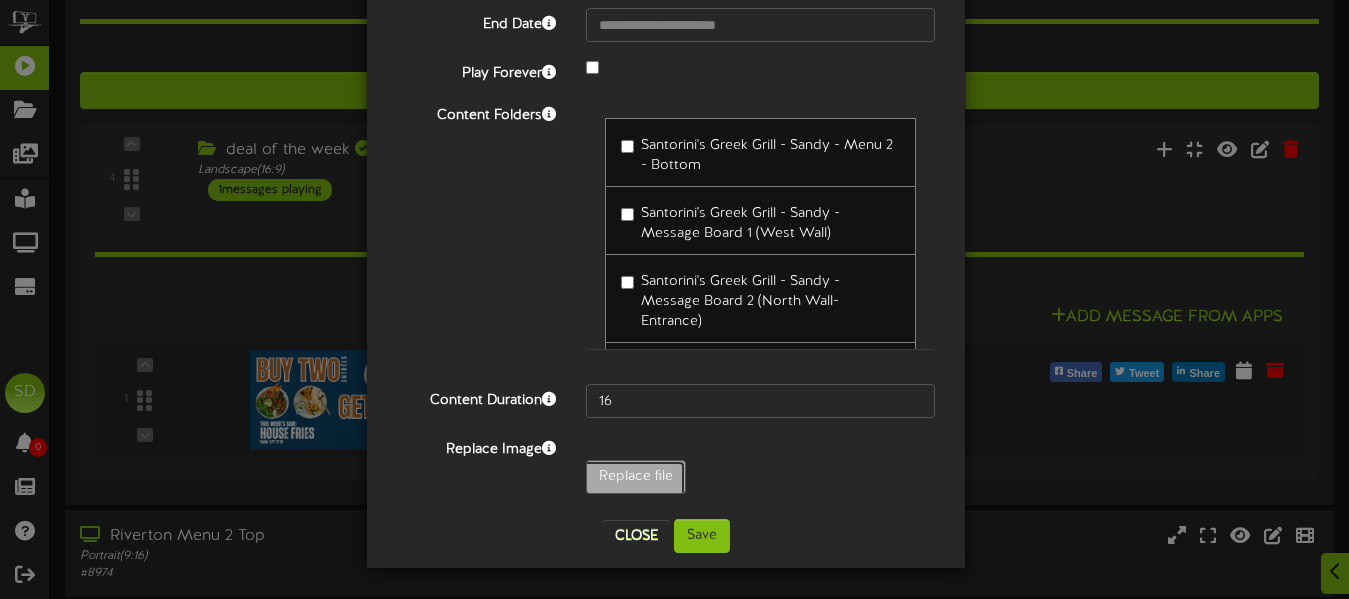 click on "Replace file" at bounding box center (-403, 532) 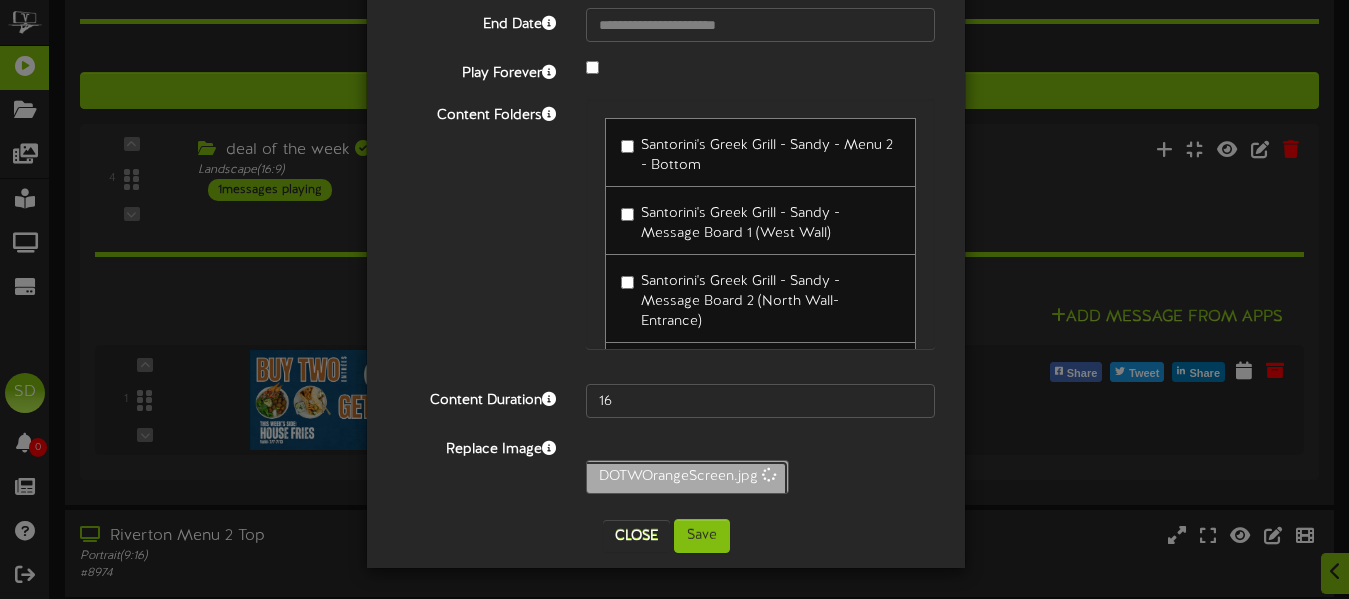 type on "DOTWOrangeScreen" 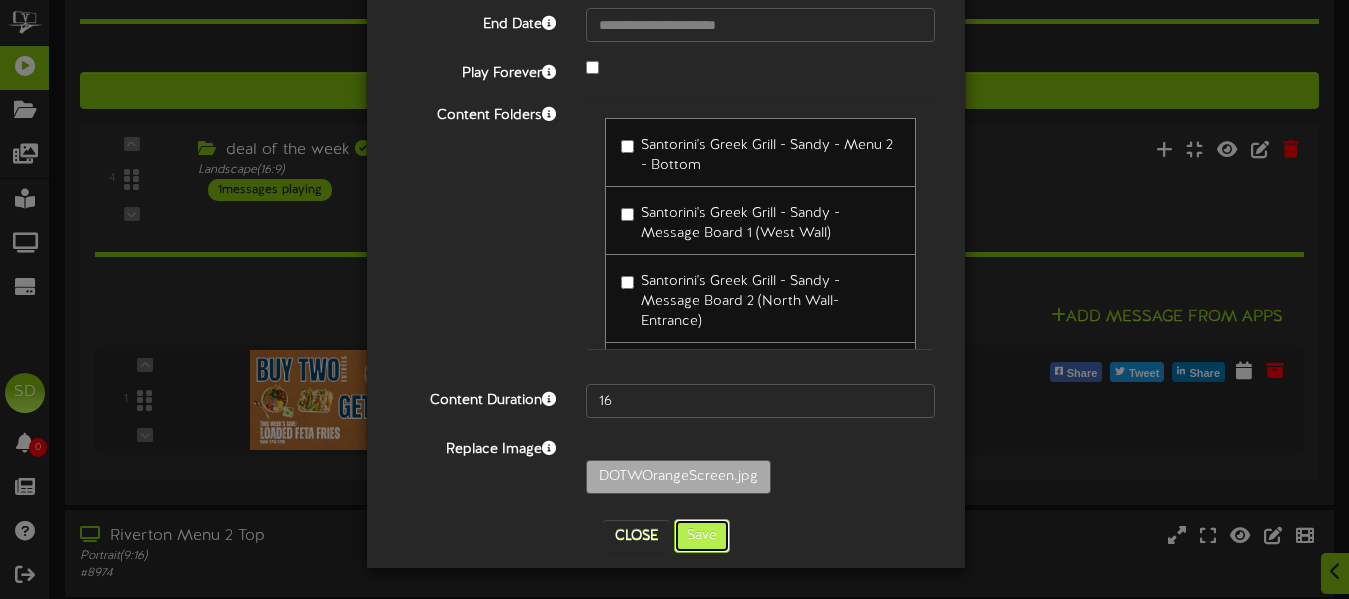 click on "Save" at bounding box center [702, 536] 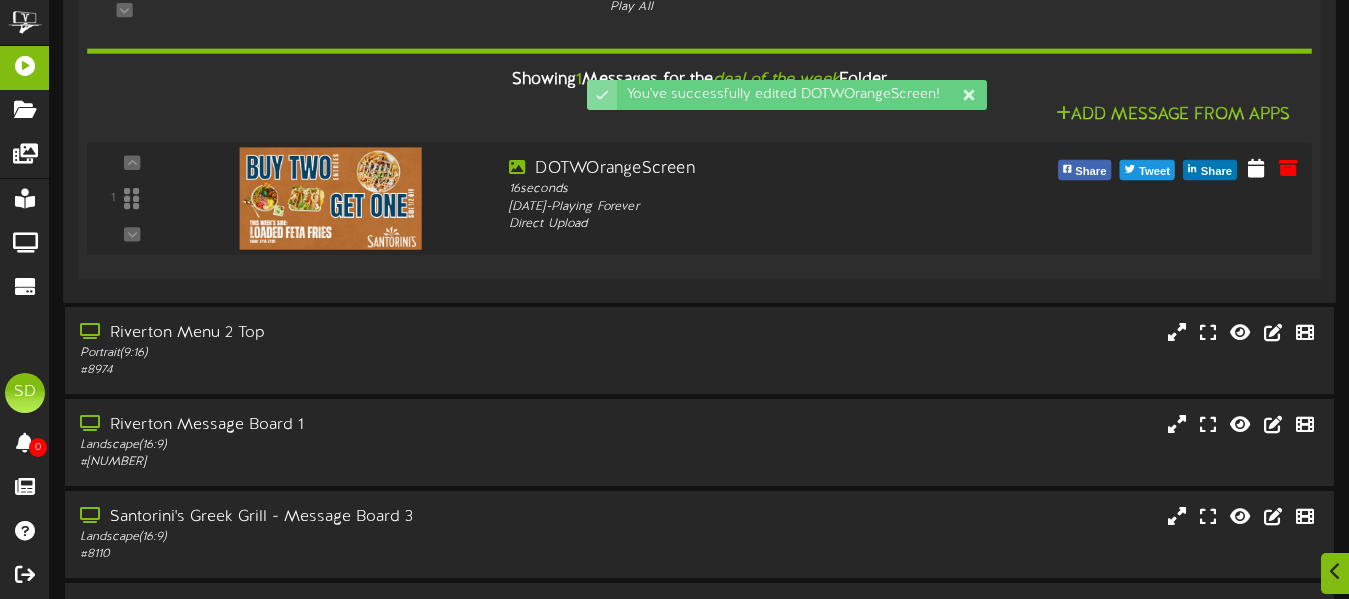 scroll, scrollTop: 2904, scrollLeft: 0, axis: vertical 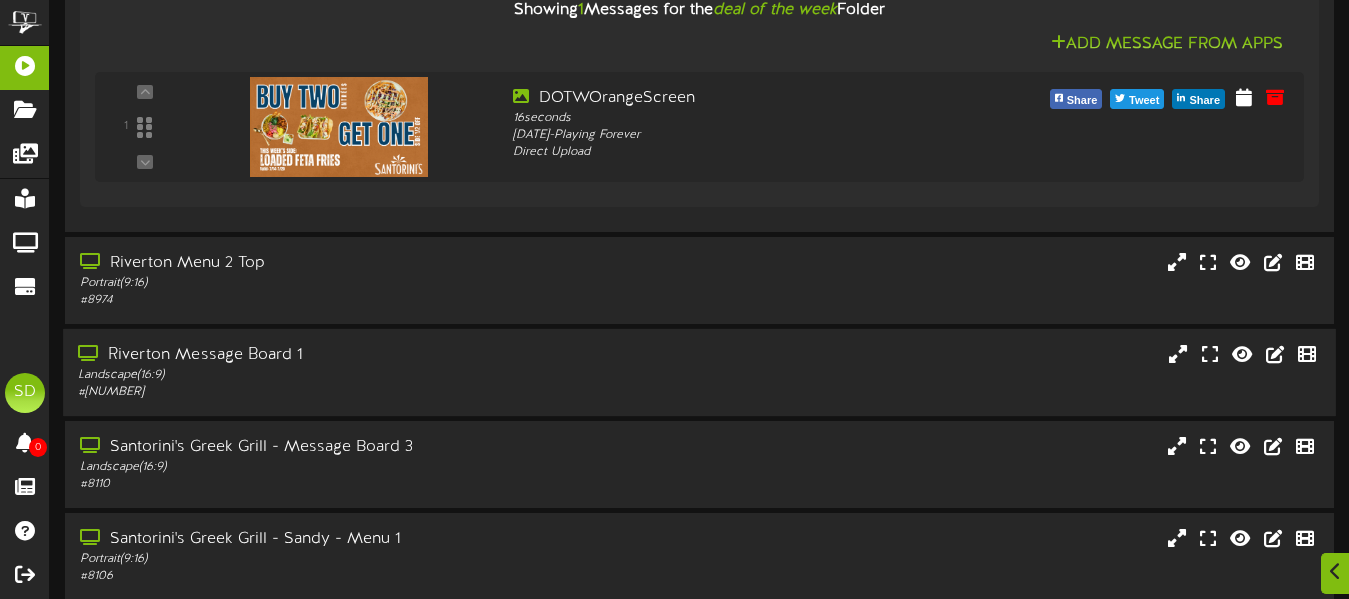 click on "# [NUMBER]" at bounding box center (328, 392) 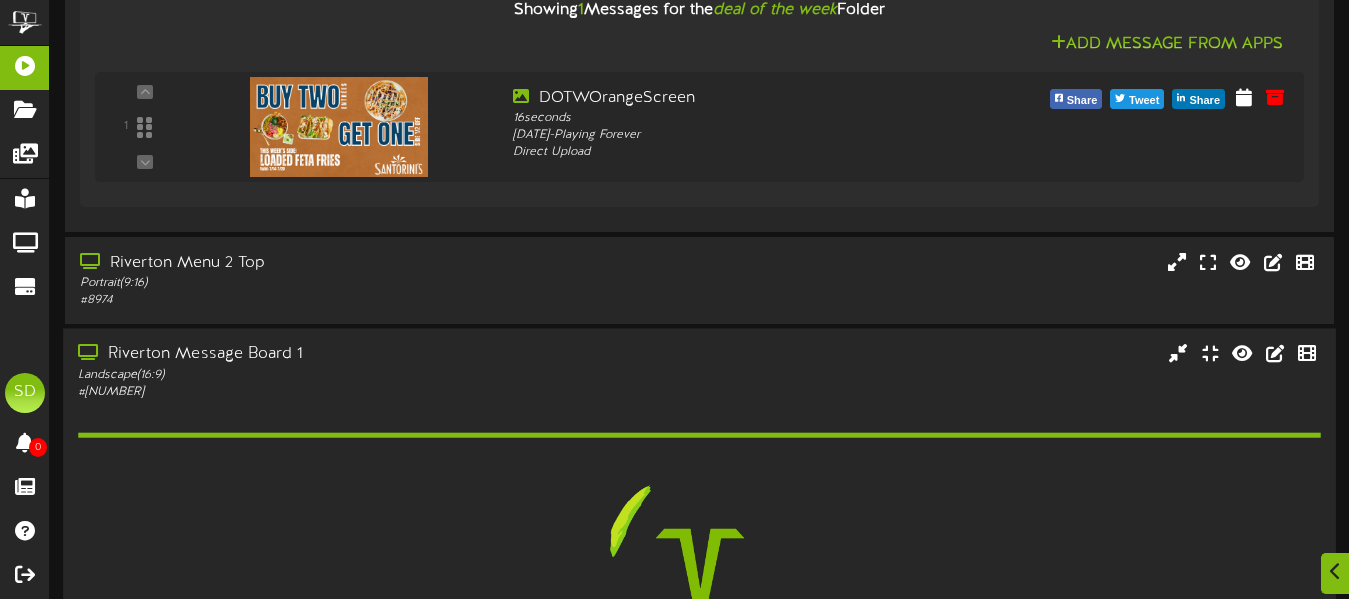 scroll, scrollTop: 3196, scrollLeft: 0, axis: vertical 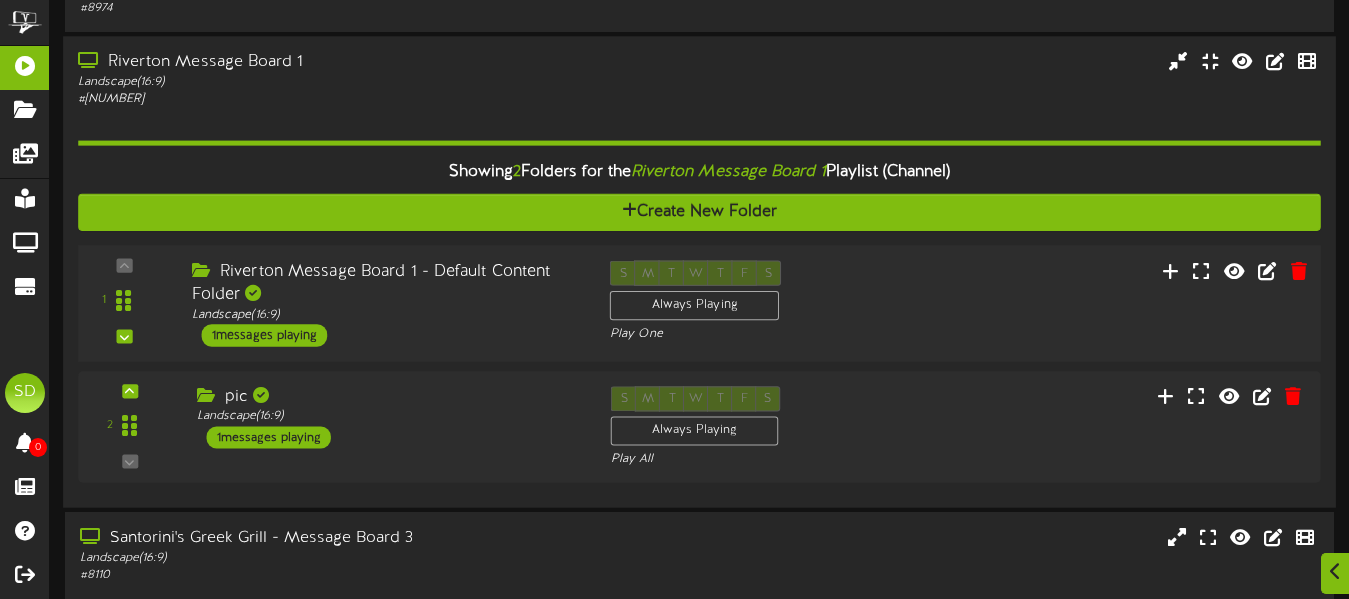 click on "Riverton Message Board 1 - Default Content Folder" at bounding box center (386, 283) 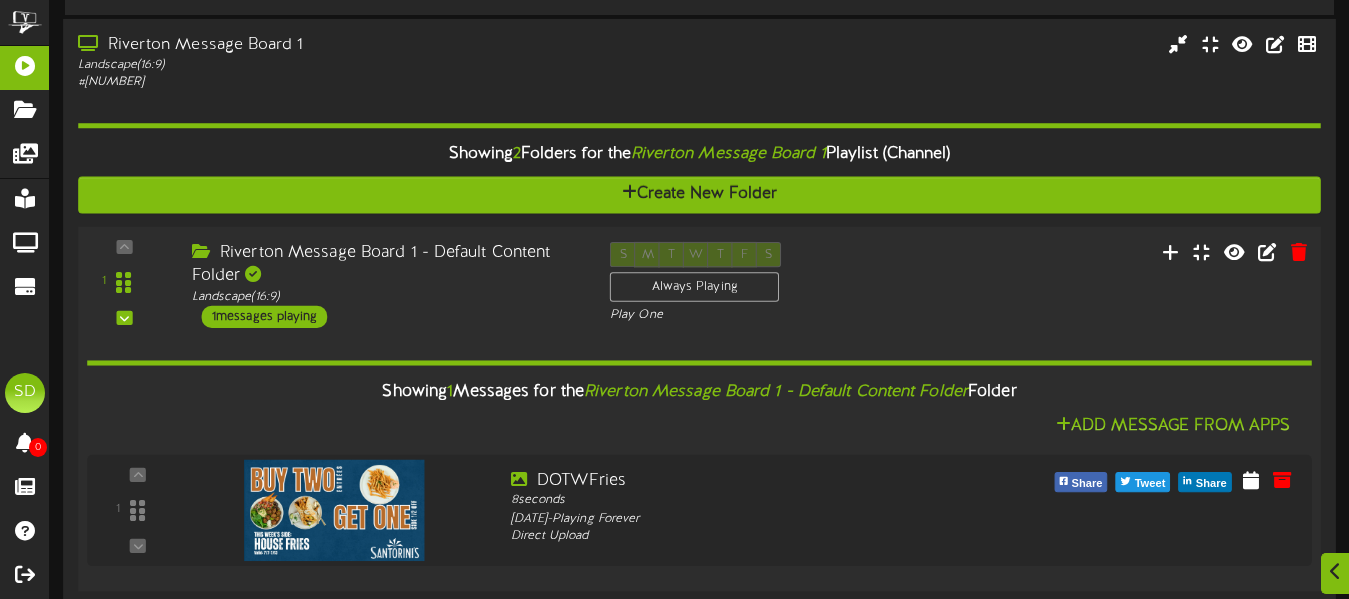 scroll, scrollTop: 3510, scrollLeft: 0, axis: vertical 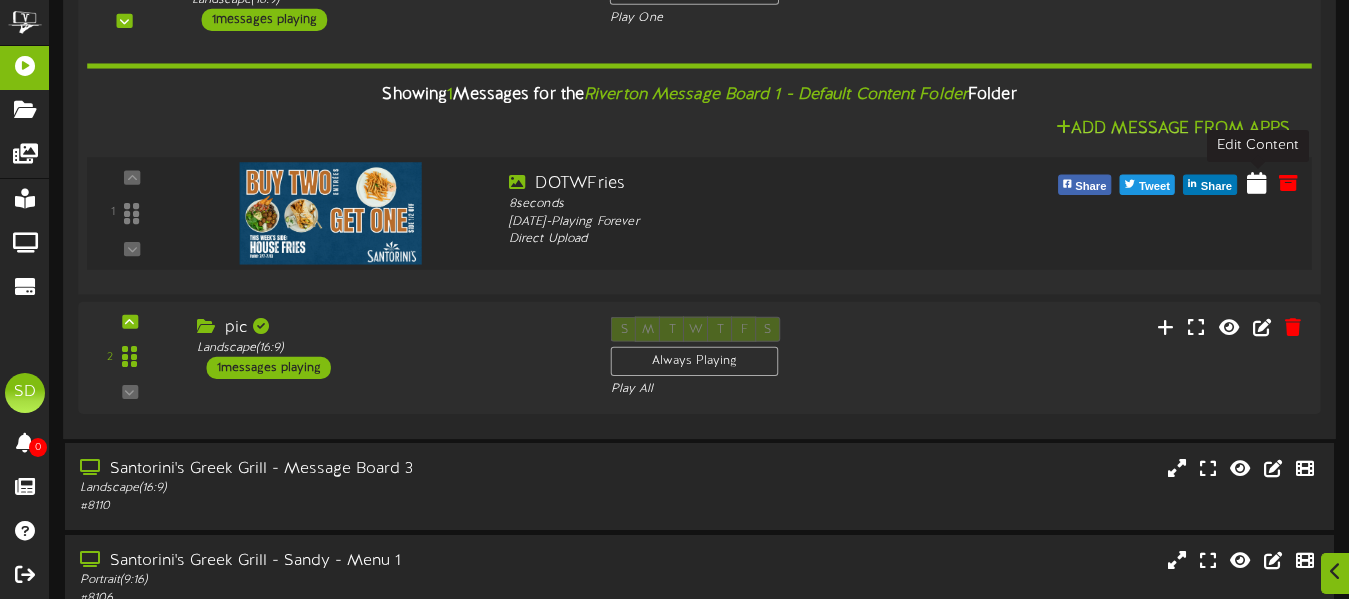 click at bounding box center [1257, 181] 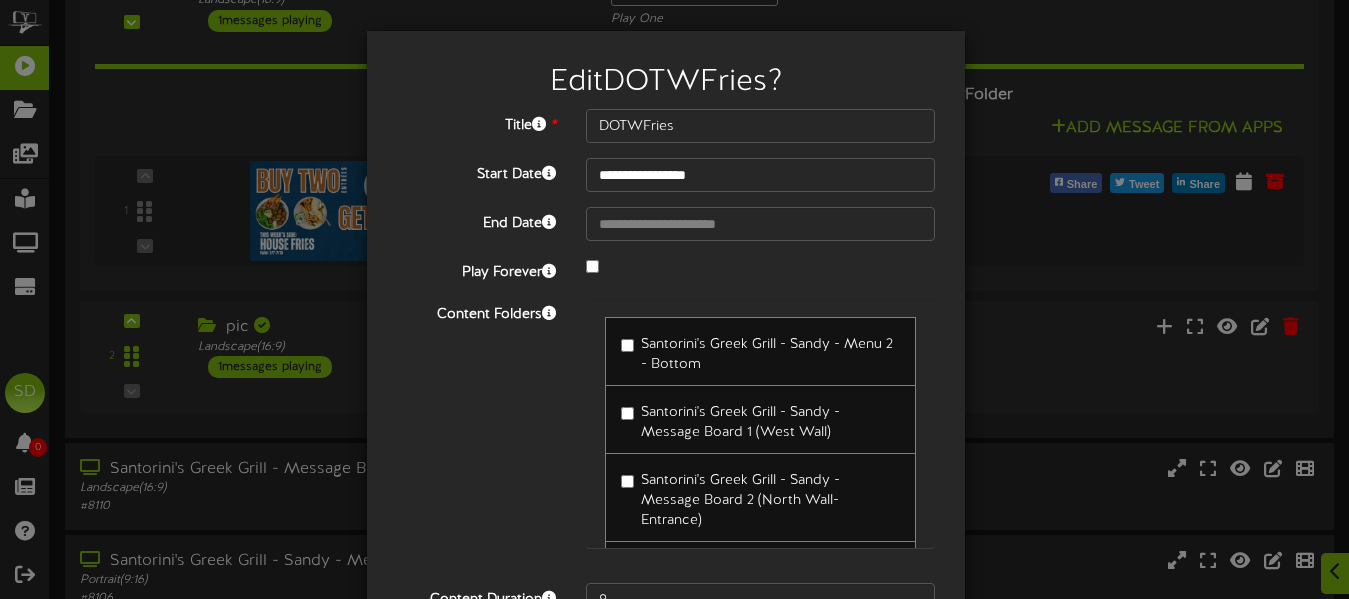 scroll, scrollTop: 199, scrollLeft: 0, axis: vertical 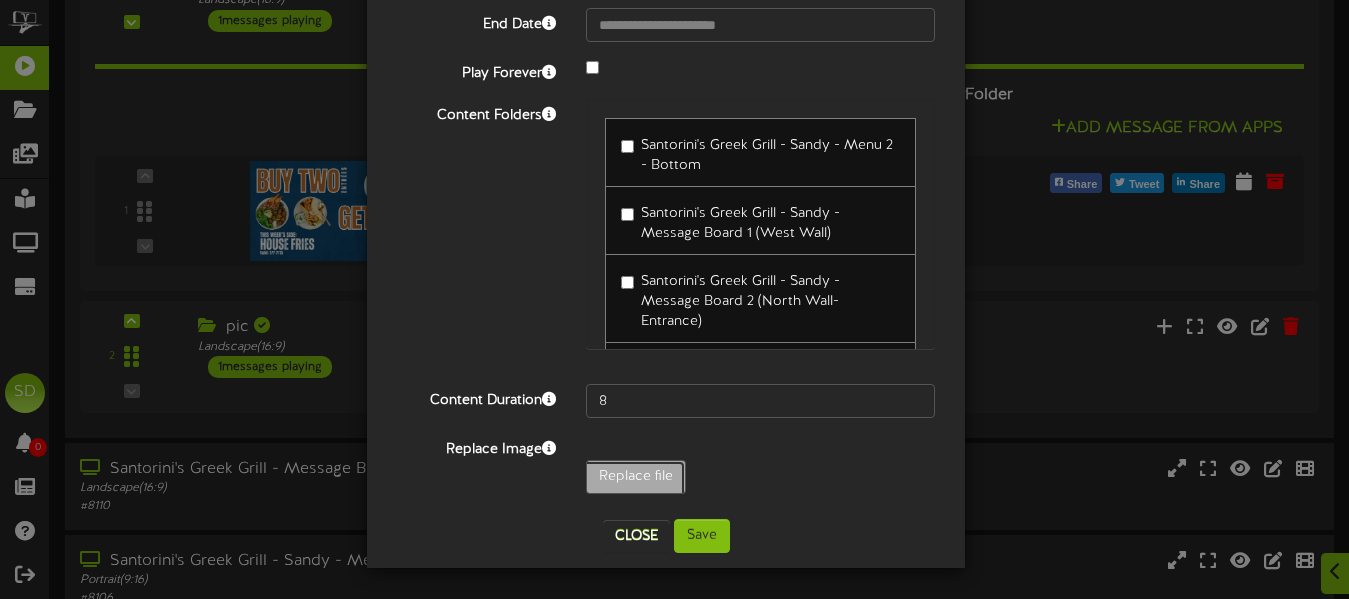 click on "Replace file" at bounding box center (-403, 532) 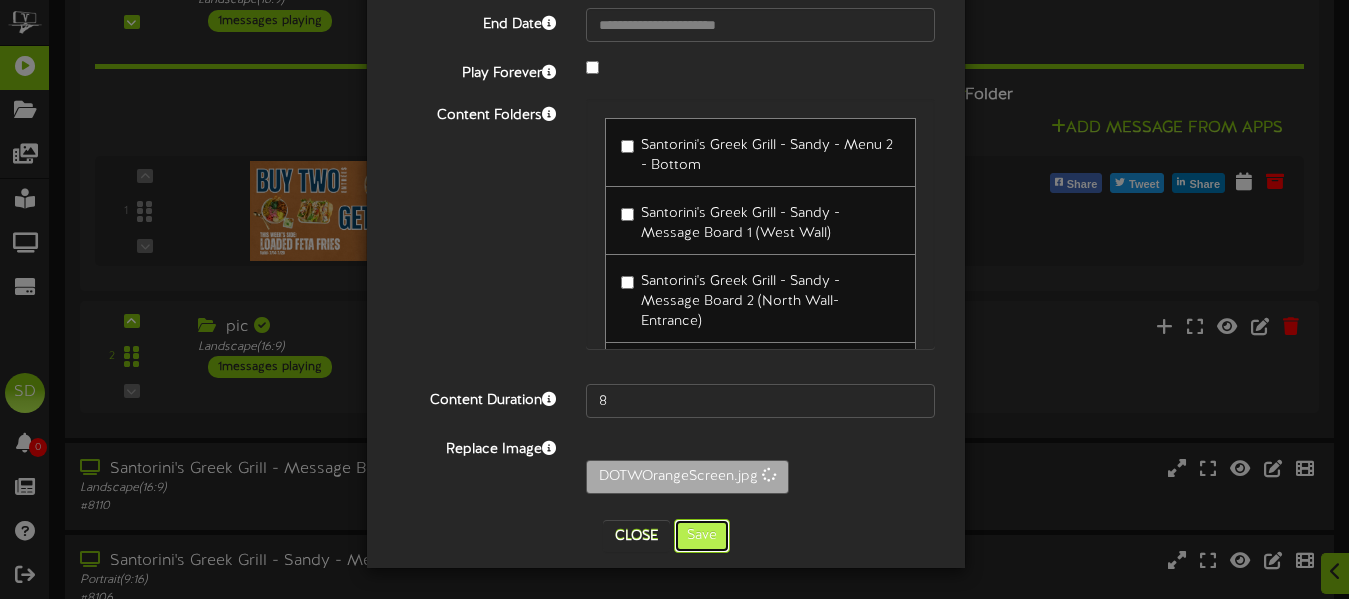 click on "Save" at bounding box center (702, 536) 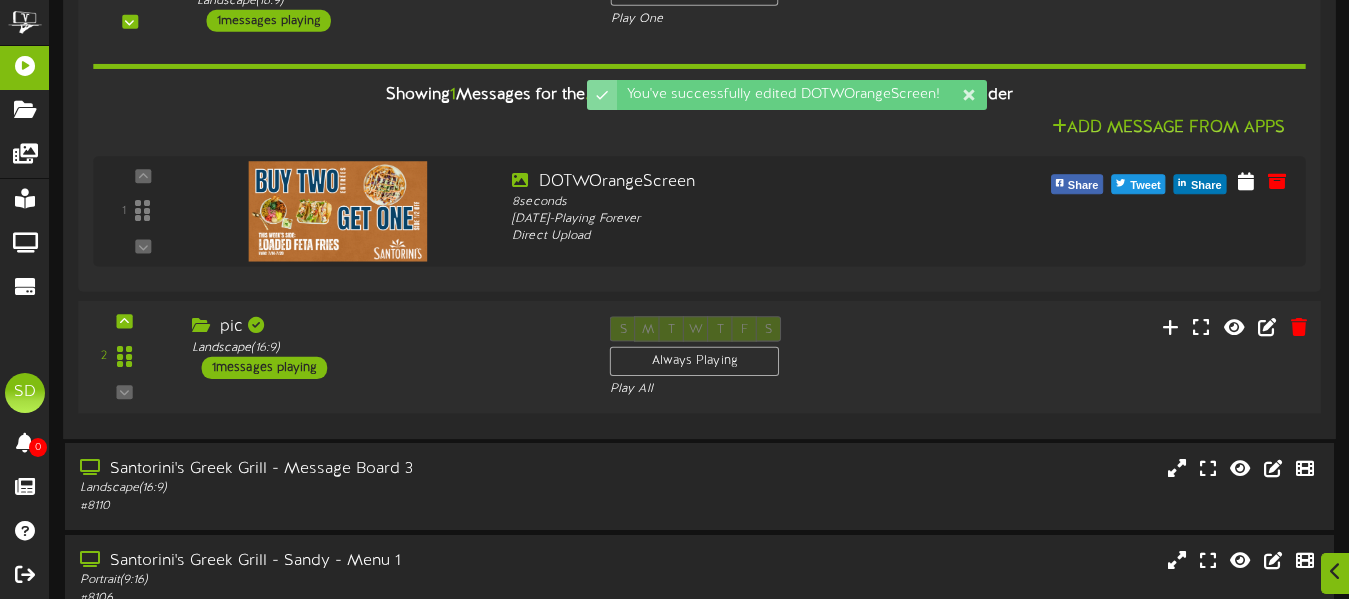 click on "pic
Landscape  ( 16:9 )
1  messages playing" at bounding box center [386, 348] 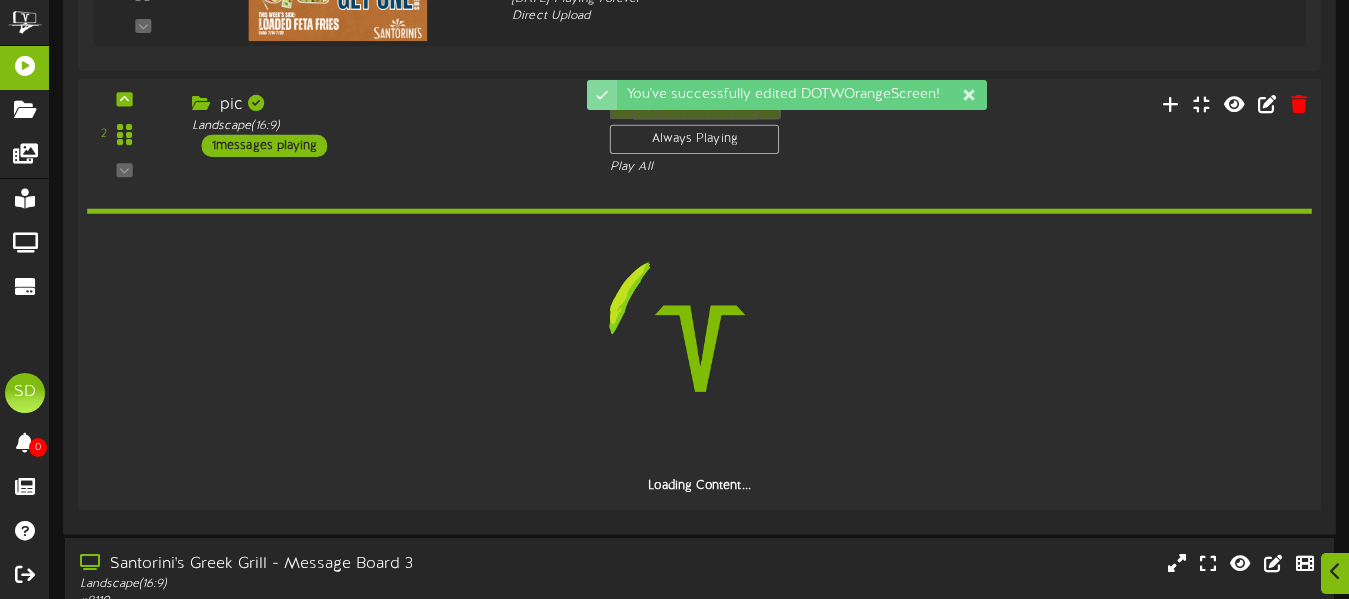 scroll, scrollTop: 3737, scrollLeft: 0, axis: vertical 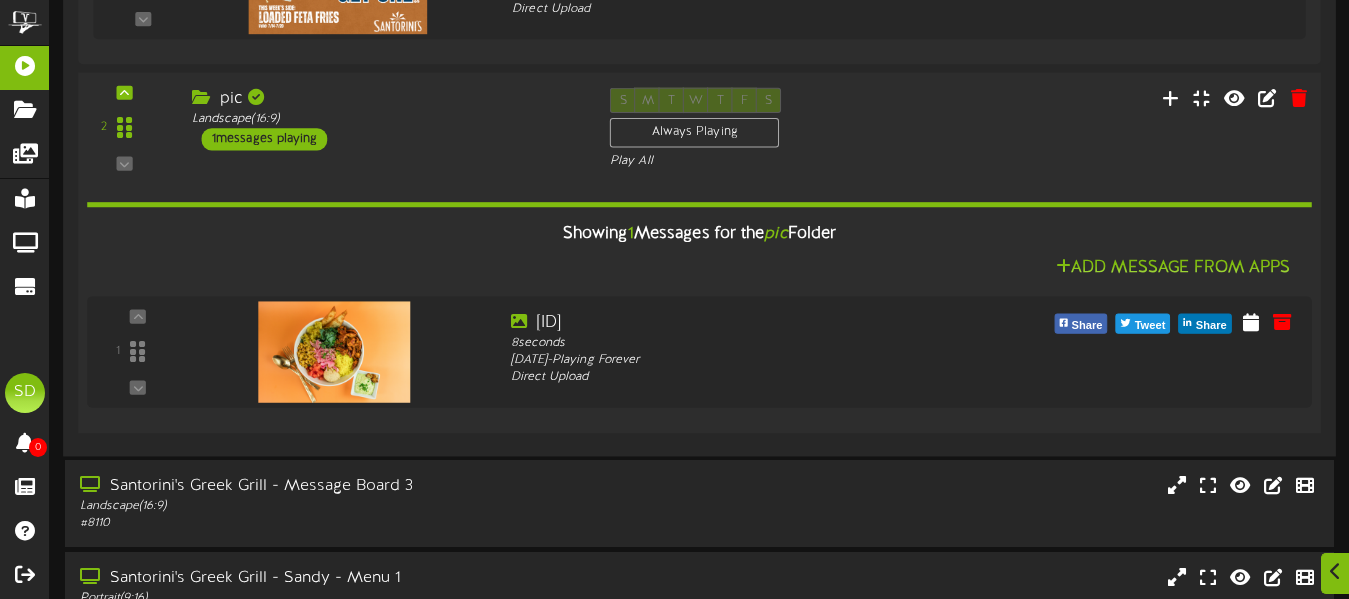click on "Showing  1  Messages for the  pic  Folder
Add Message From Apps
1
8" at bounding box center (699, 294) 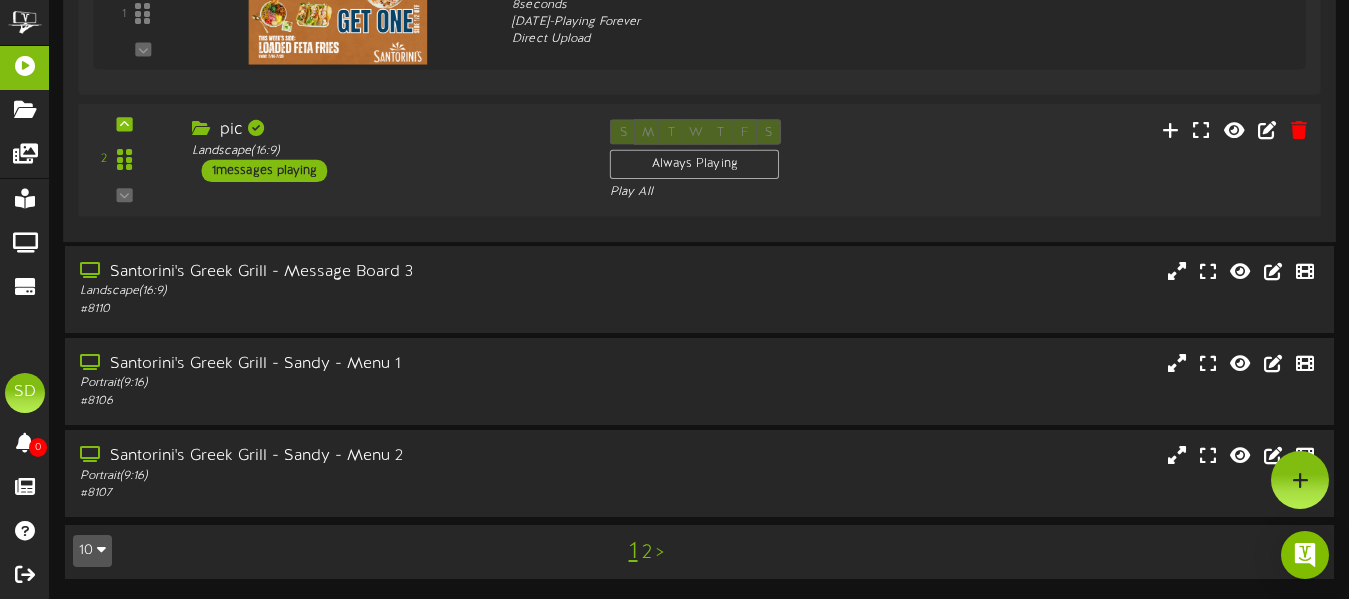 scroll, scrollTop: 3707, scrollLeft: 0, axis: vertical 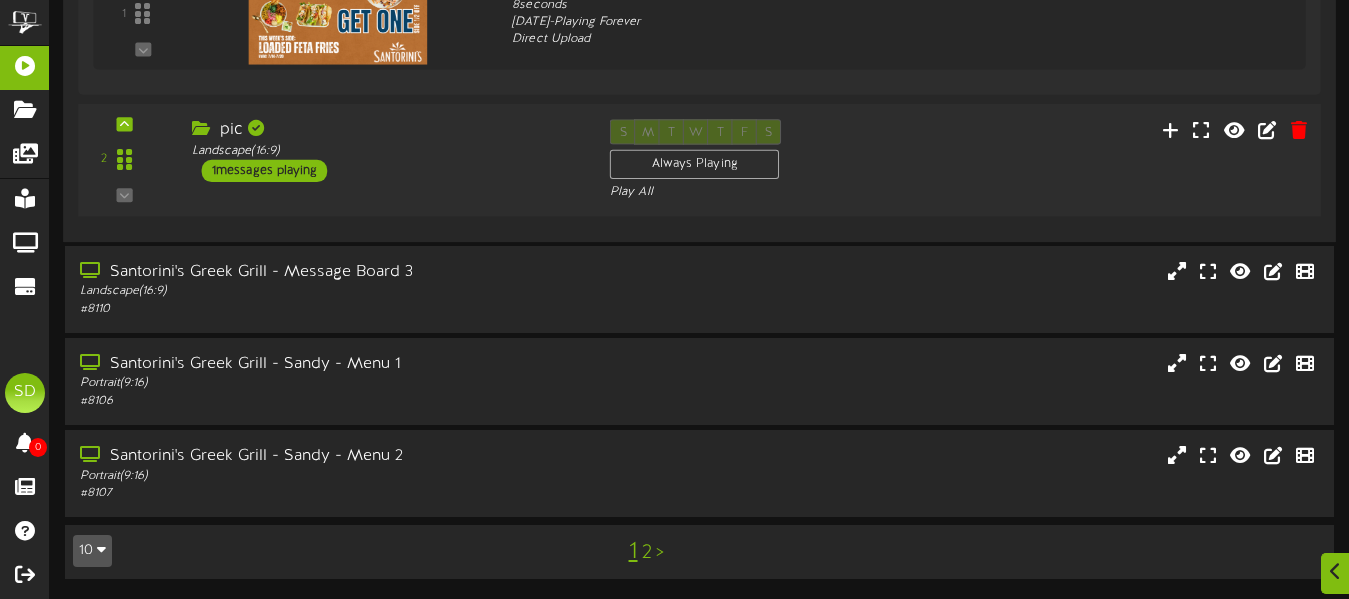 click on "Santorini's Greek Grill - Message Board 3" at bounding box center (329, 272) 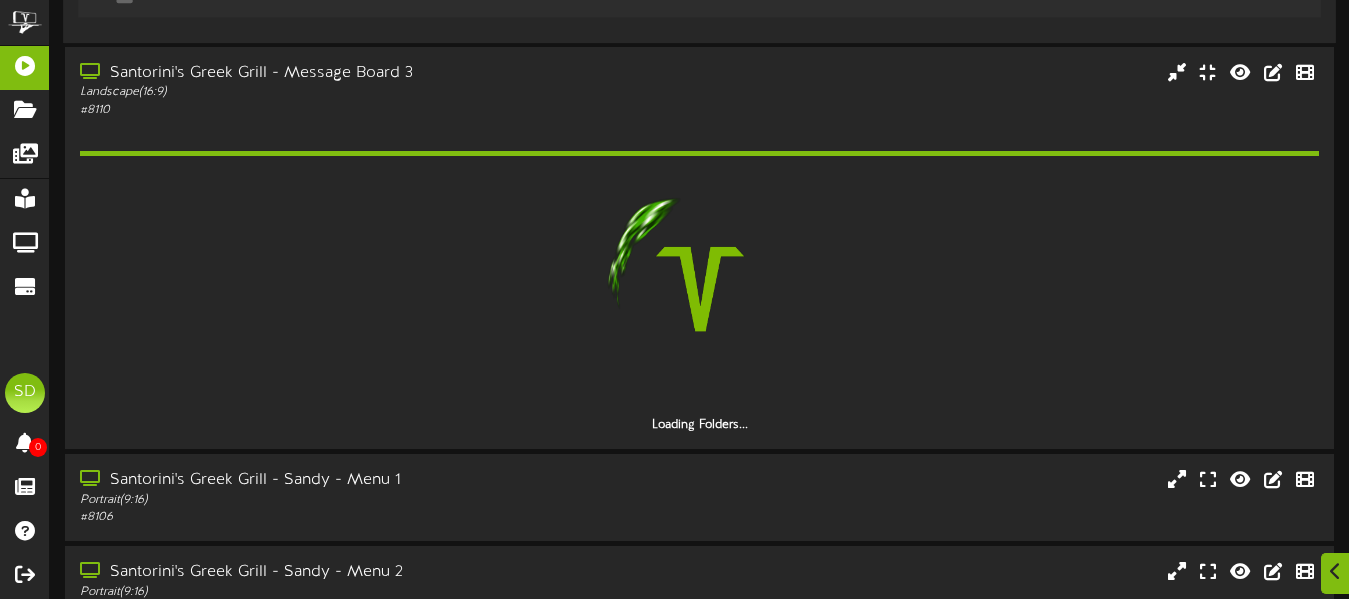 scroll, scrollTop: 3907, scrollLeft: 0, axis: vertical 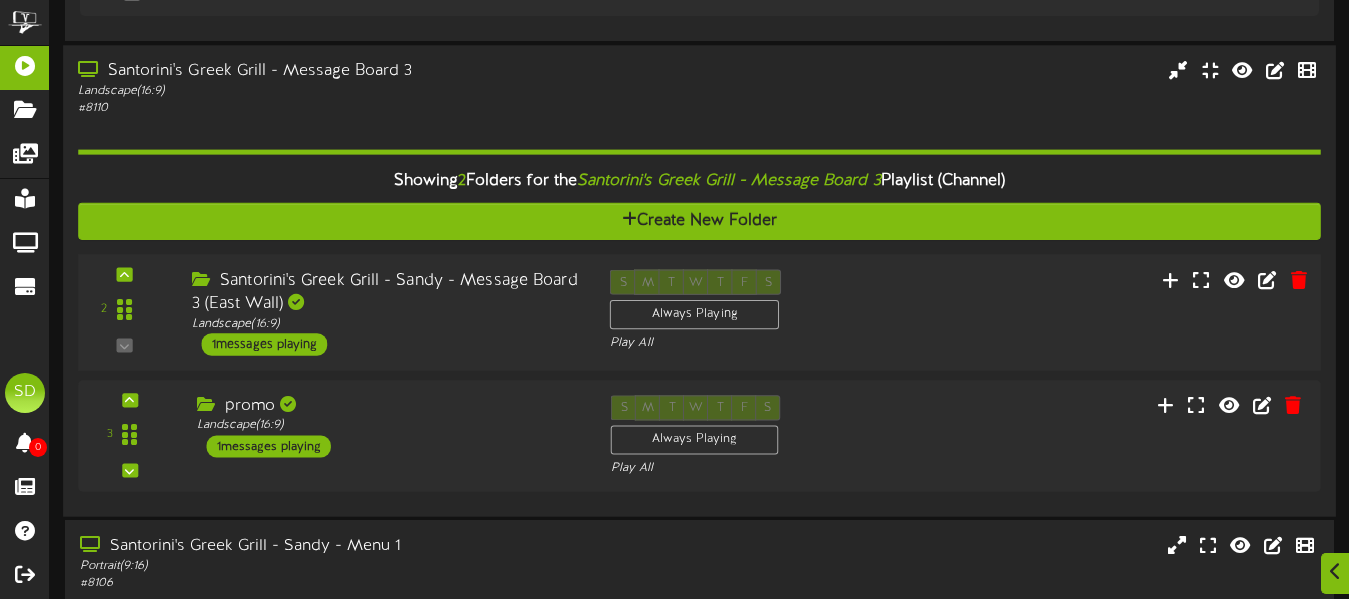 click on "Santorini's Greek Grill - Sandy - Message Board 3 (East Wall)" at bounding box center [386, 292] 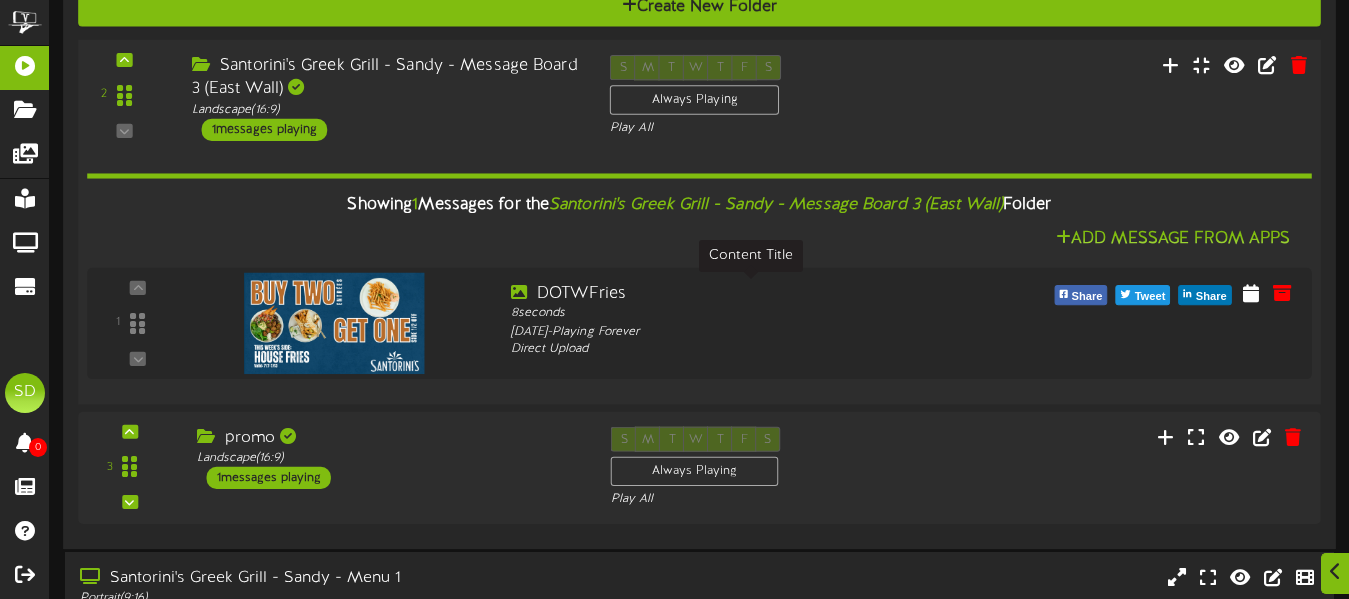 scroll, scrollTop: 4121, scrollLeft: 0, axis: vertical 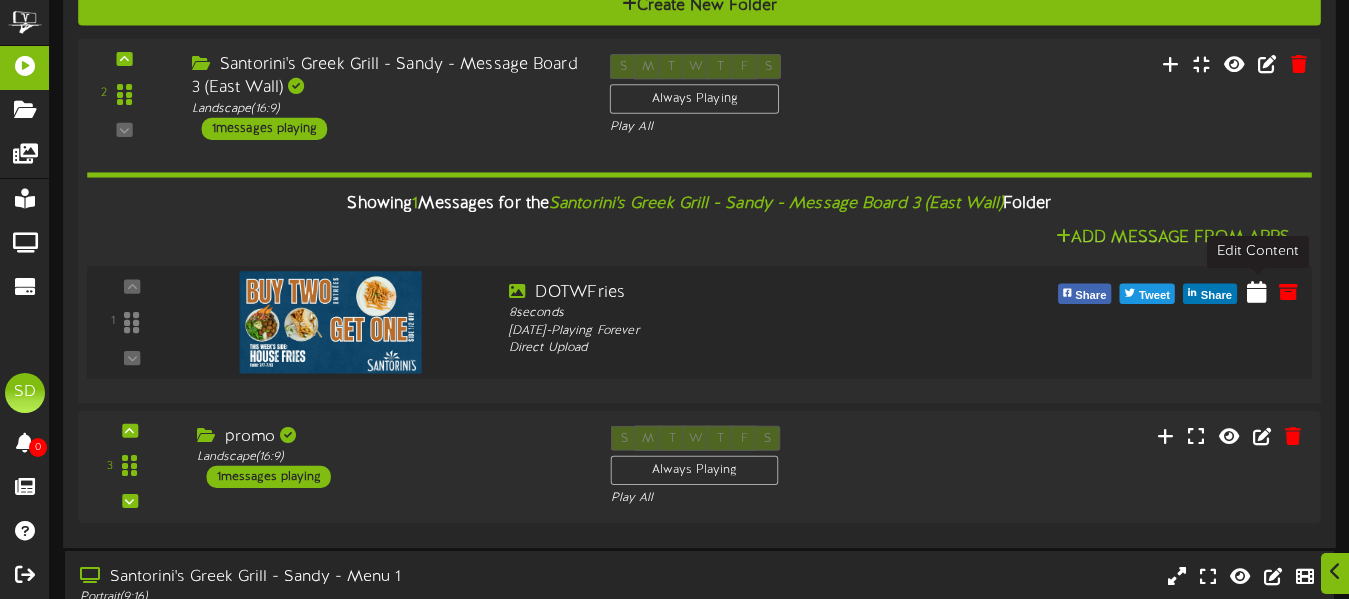 click at bounding box center (1257, 294) 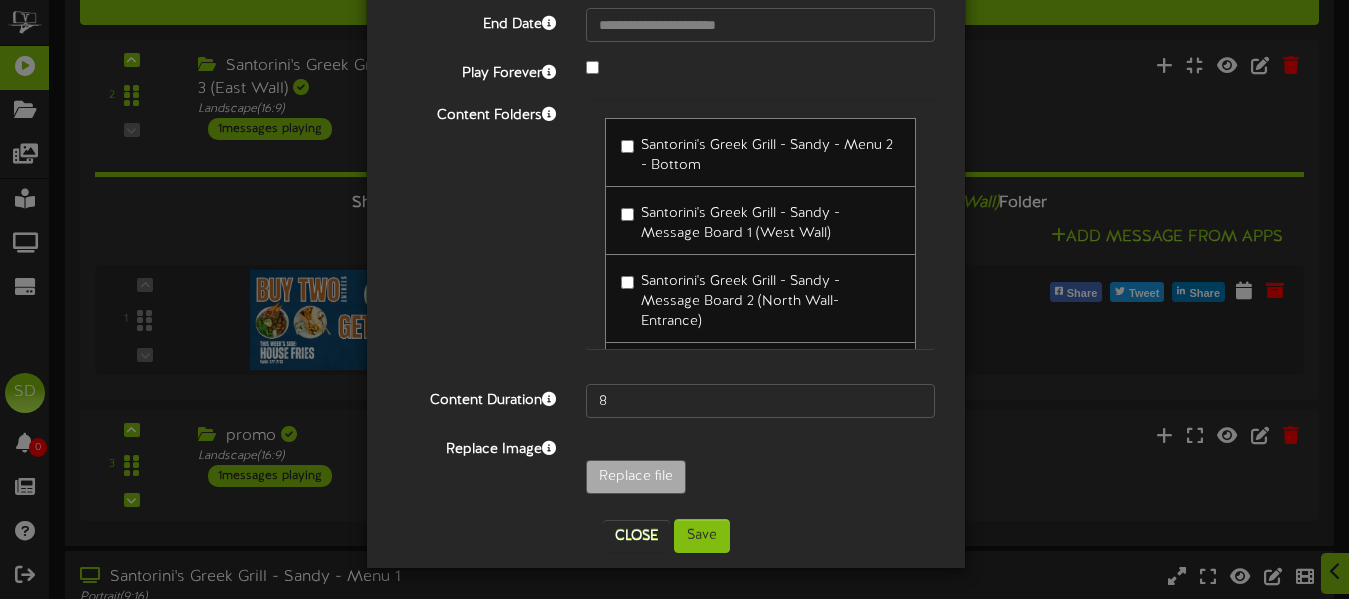 scroll, scrollTop: 199, scrollLeft: 0, axis: vertical 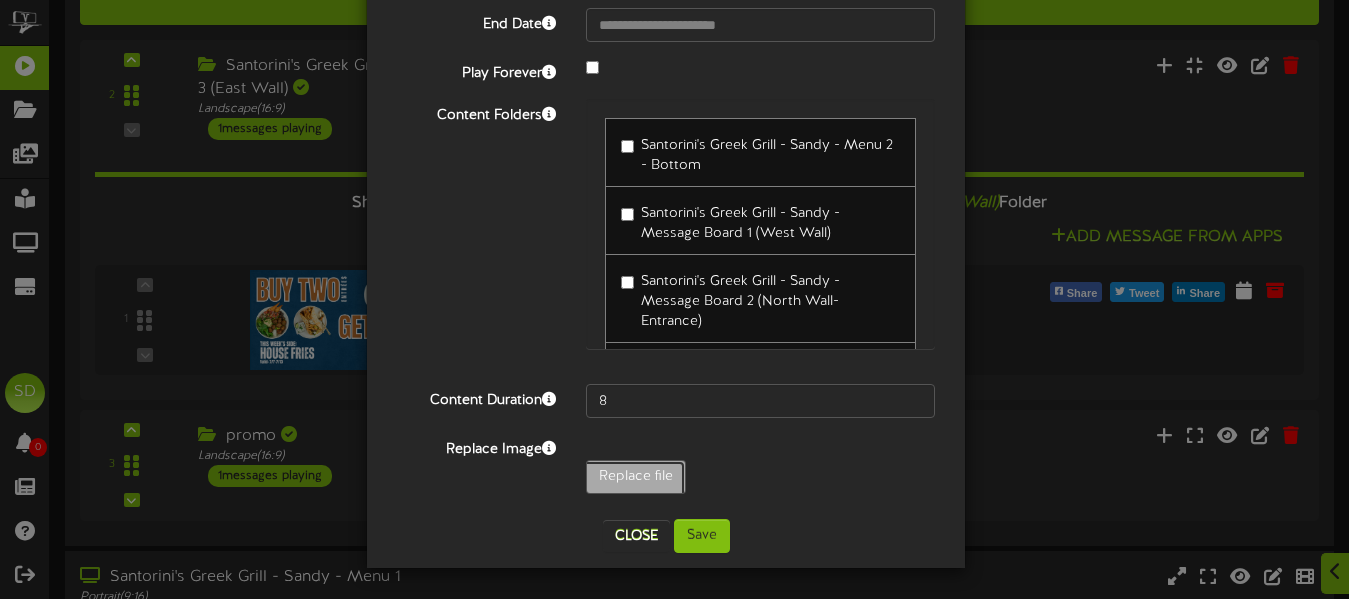 click on "Replace file" at bounding box center [-403, 532] 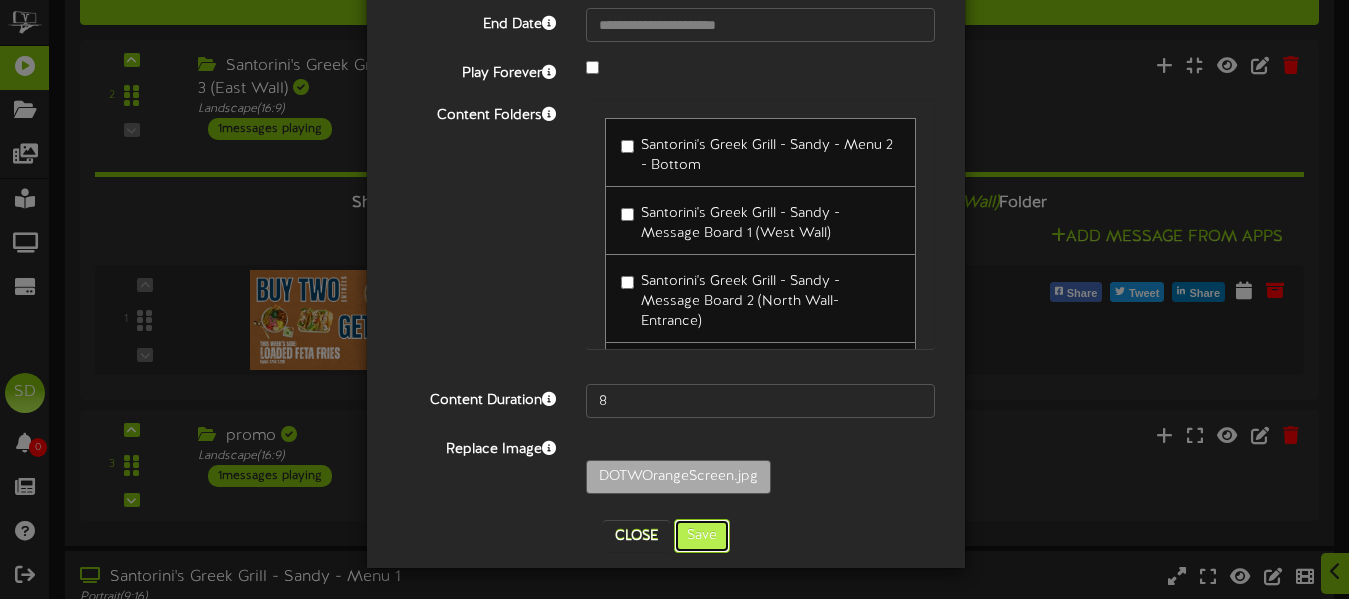 click on "Save" at bounding box center (702, 536) 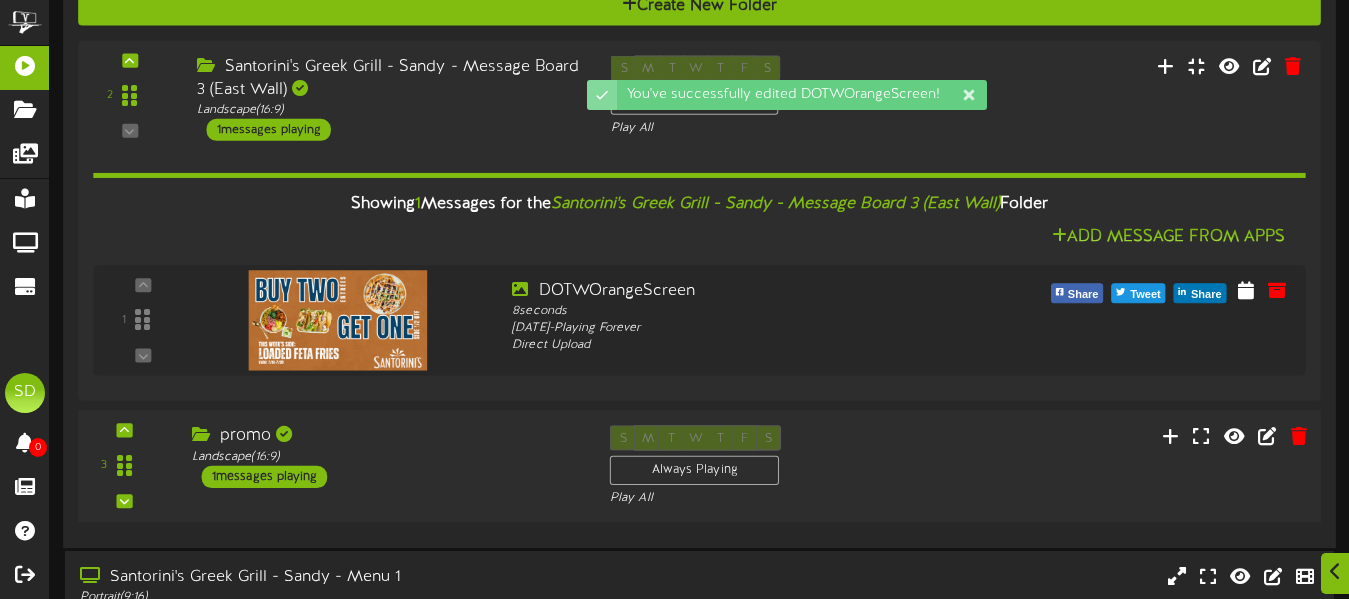click on "promo" at bounding box center [386, 436] 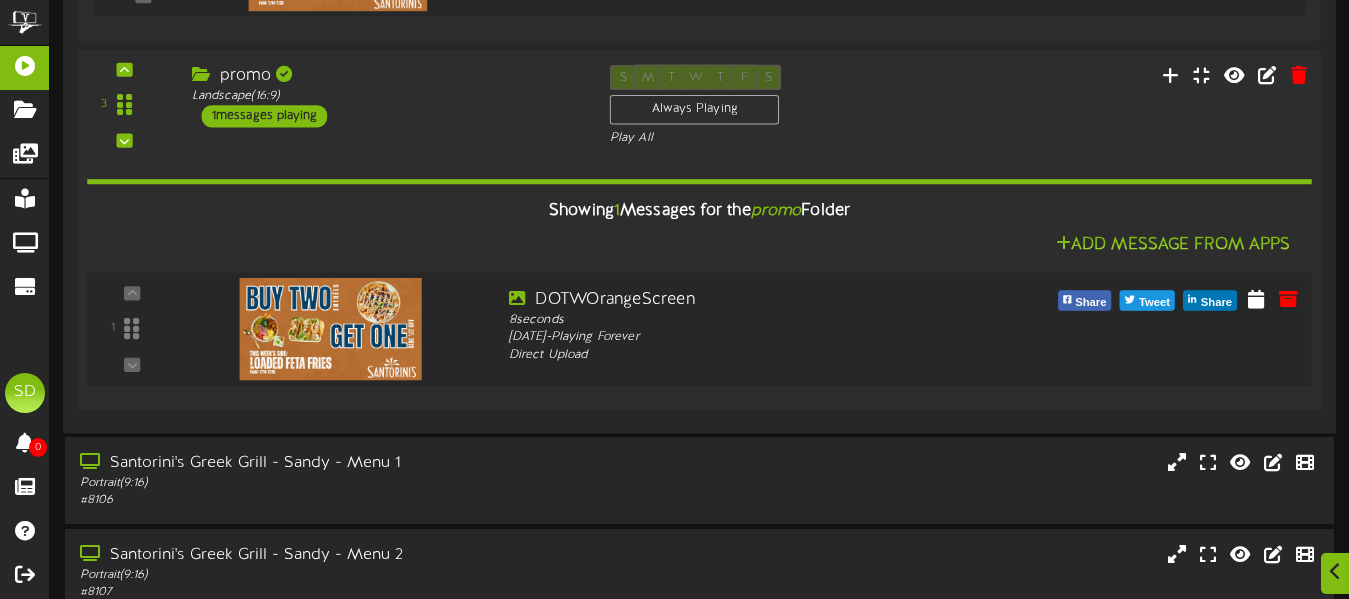 scroll, scrollTop: 4579, scrollLeft: 0, axis: vertical 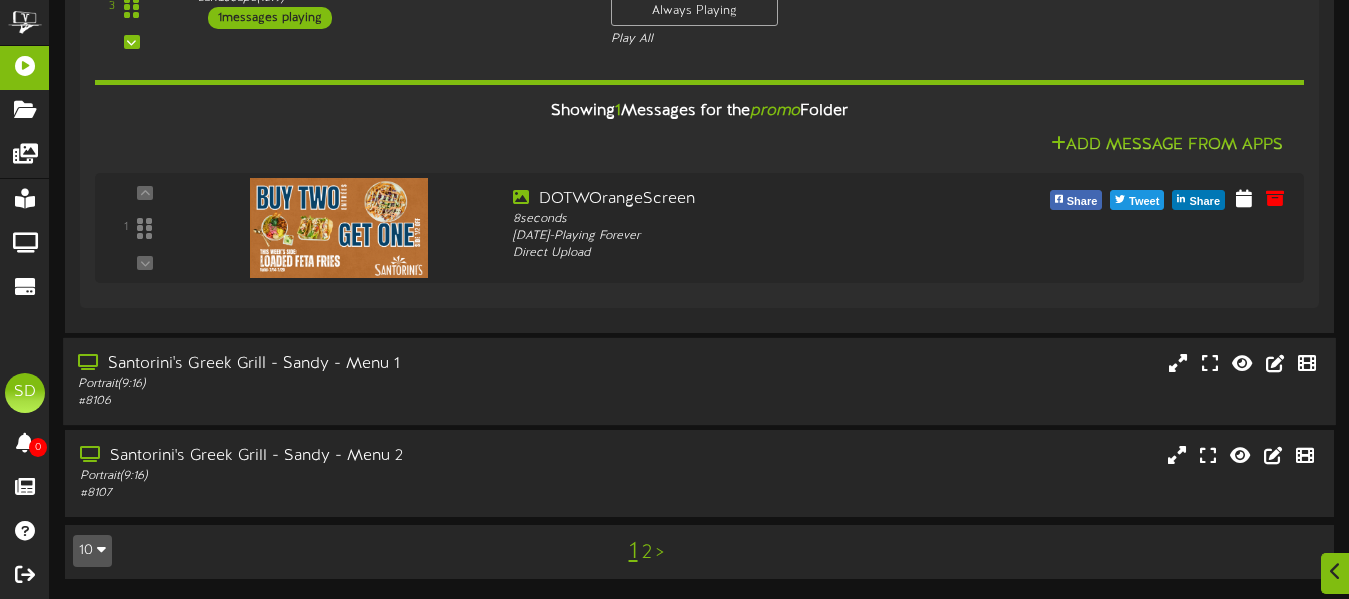 click on "# 8106" at bounding box center (328, 401) 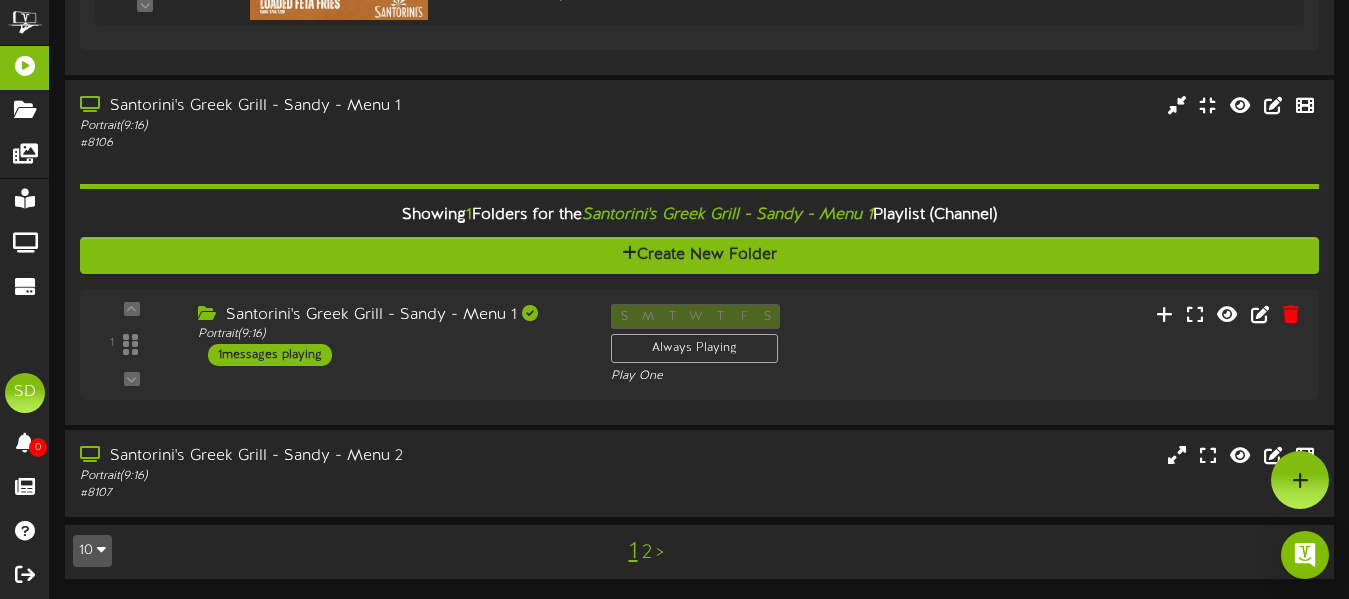 scroll, scrollTop: 4837, scrollLeft: 0, axis: vertical 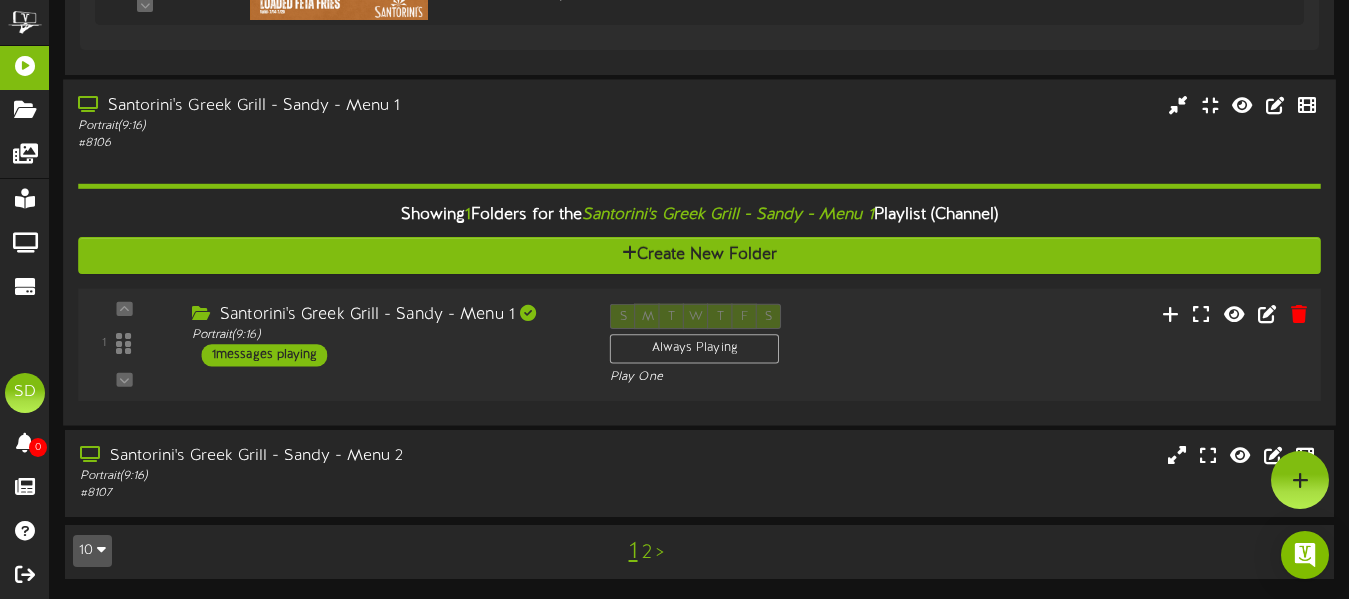 click on "Santorini's Greek Grill - Sandy - Menu 1
Portrait  ( 9:16 )
1  messages playing" at bounding box center (386, 334) 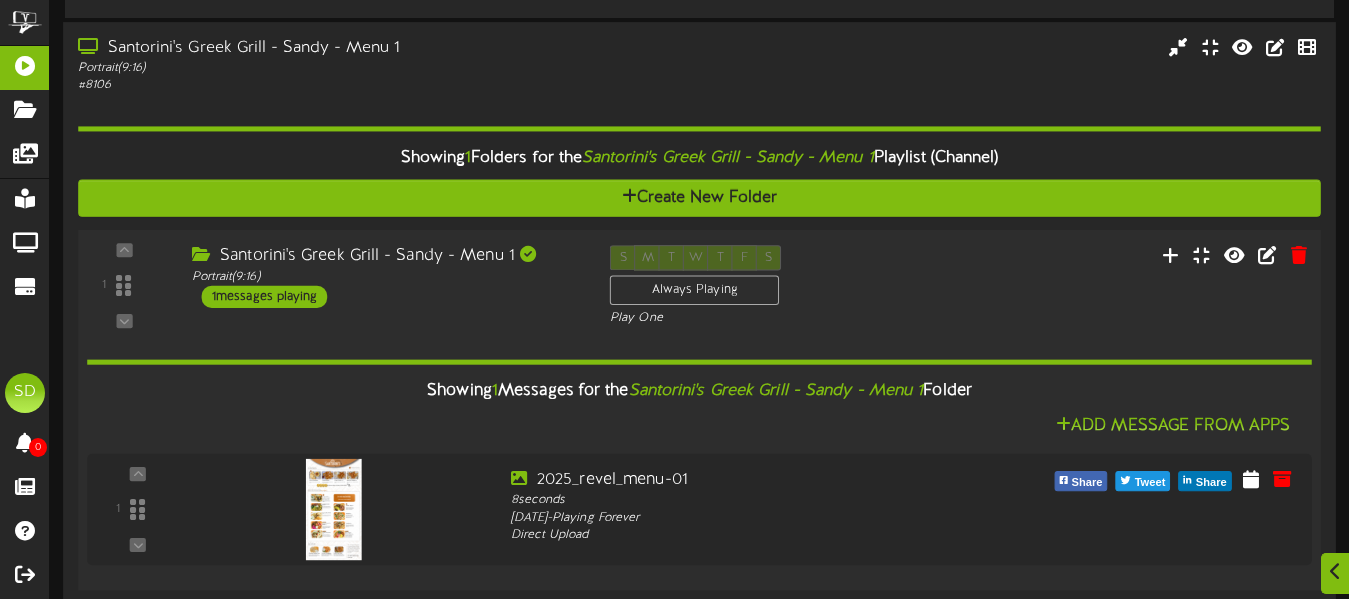 scroll, scrollTop: 5082, scrollLeft: 0, axis: vertical 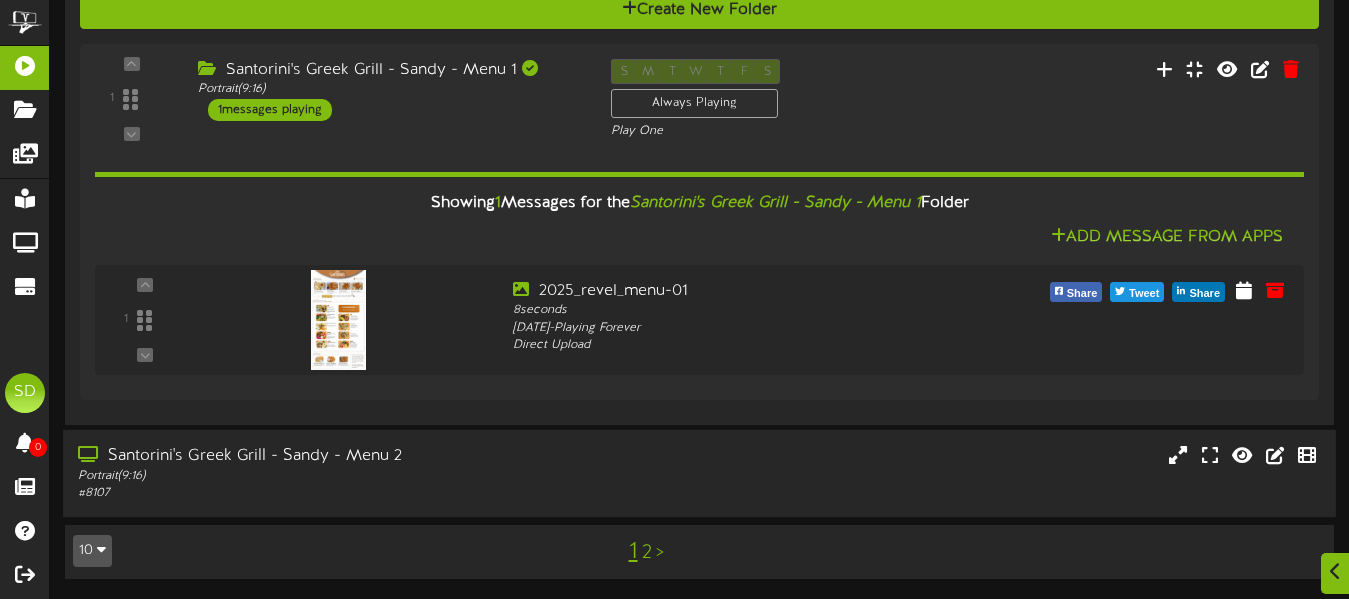 click on "Santorini's Greek Grill - Sandy - Menu 2" at bounding box center (328, 456) 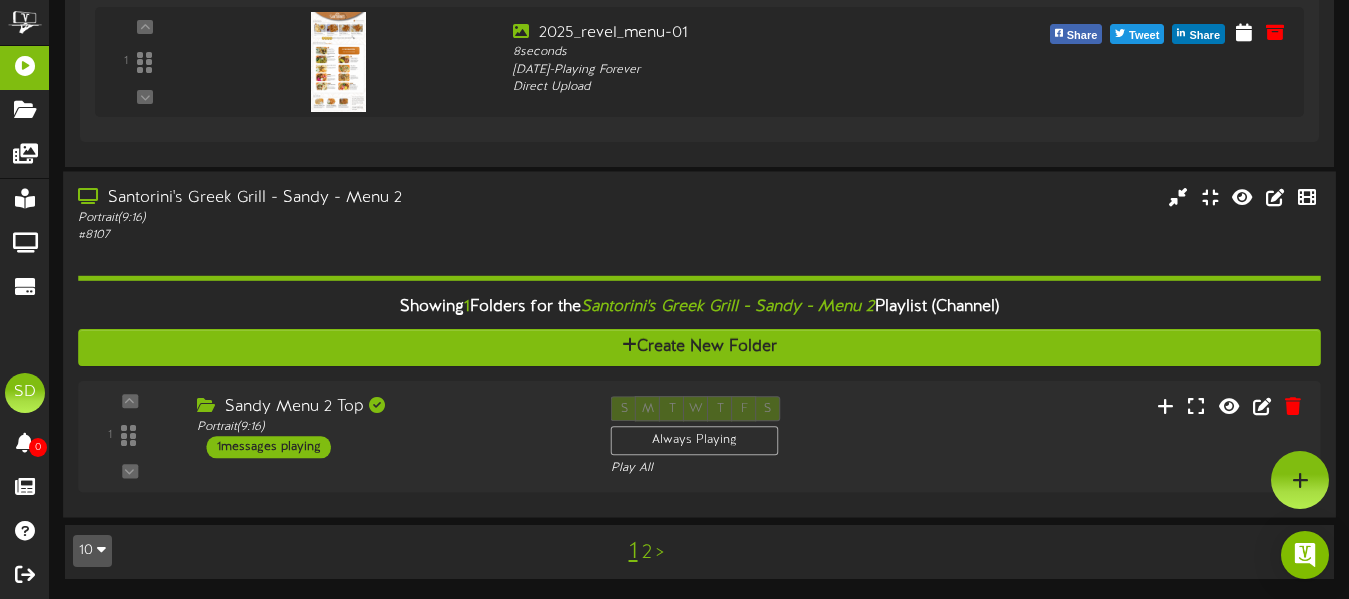 scroll, scrollTop: 5340, scrollLeft: 0, axis: vertical 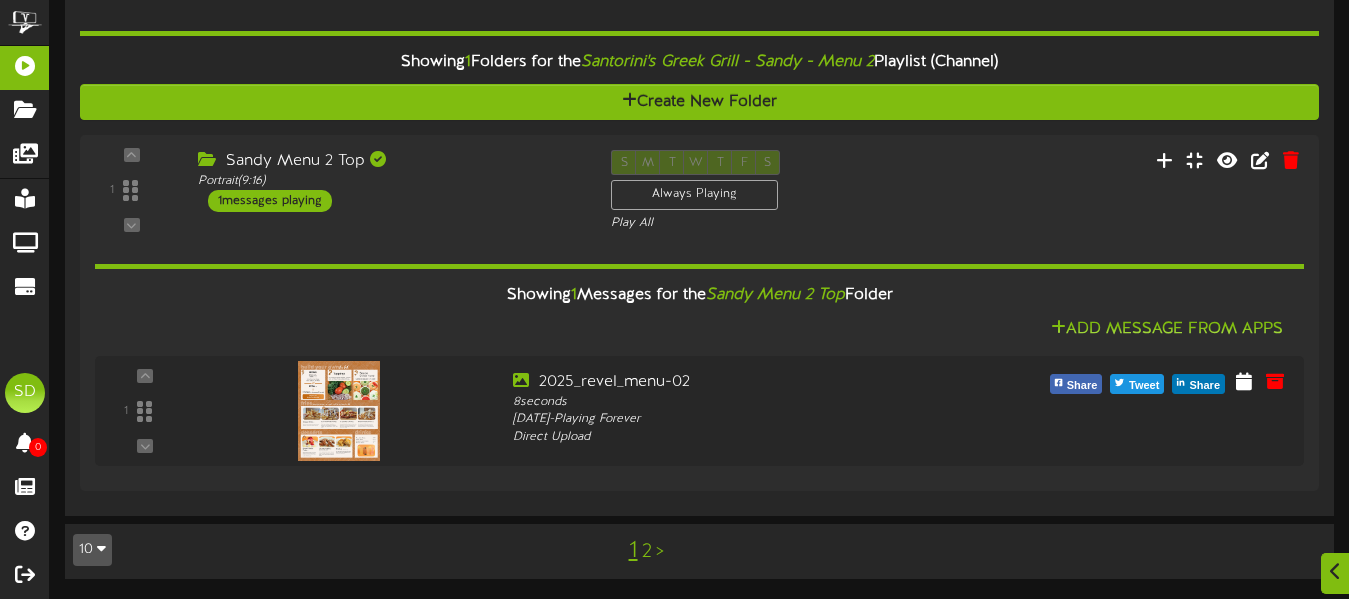 click on "2" at bounding box center (647, 552) 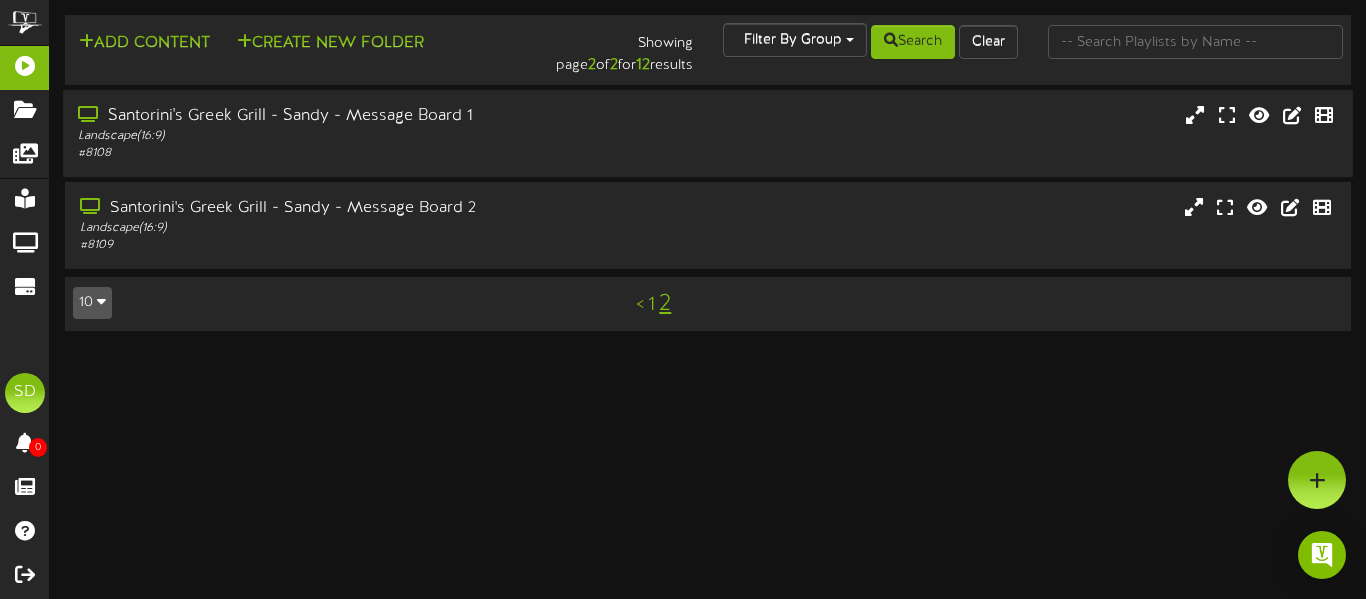 click on "# 8108" at bounding box center [331, 153] 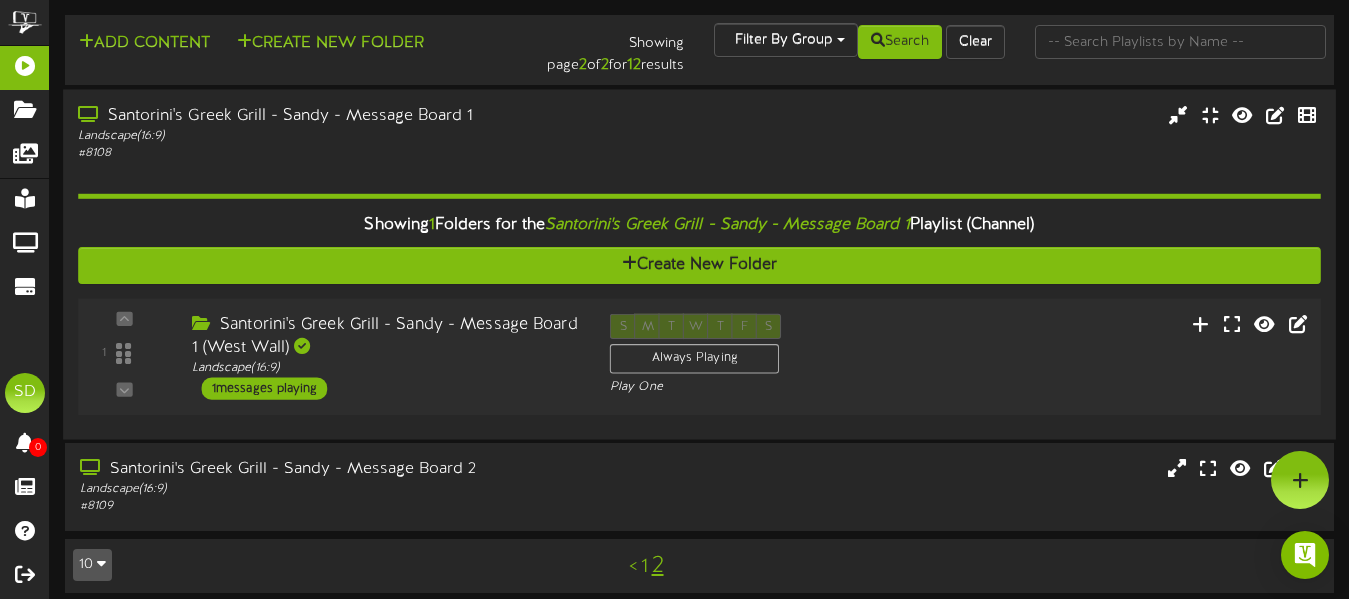 click on "Santorini's Greek Grill - Sandy - Message Board 1 (West Wall)" at bounding box center [386, 336] 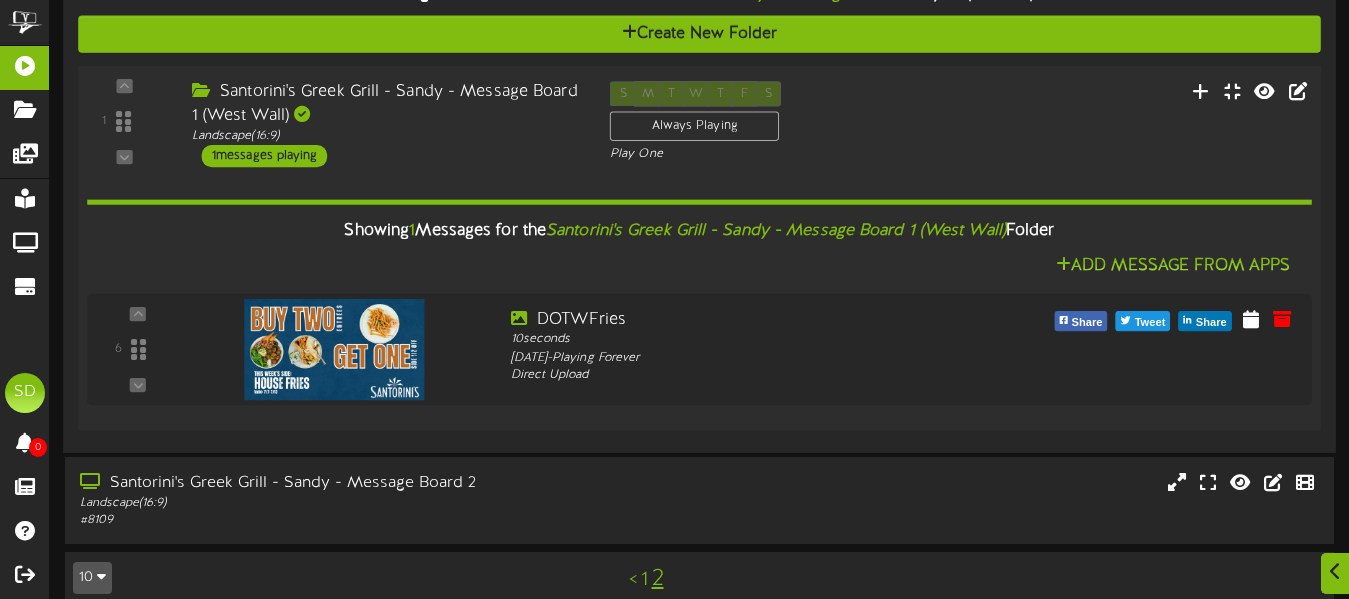 scroll, scrollTop: 232, scrollLeft: 0, axis: vertical 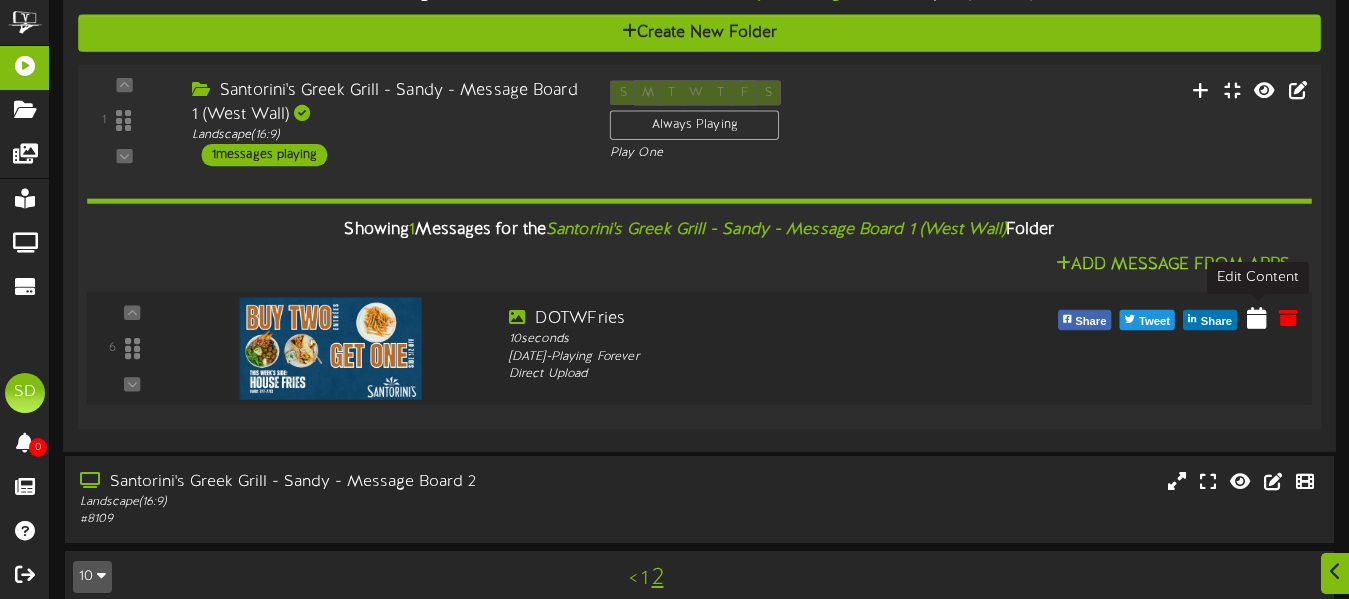 click at bounding box center [1257, 316] 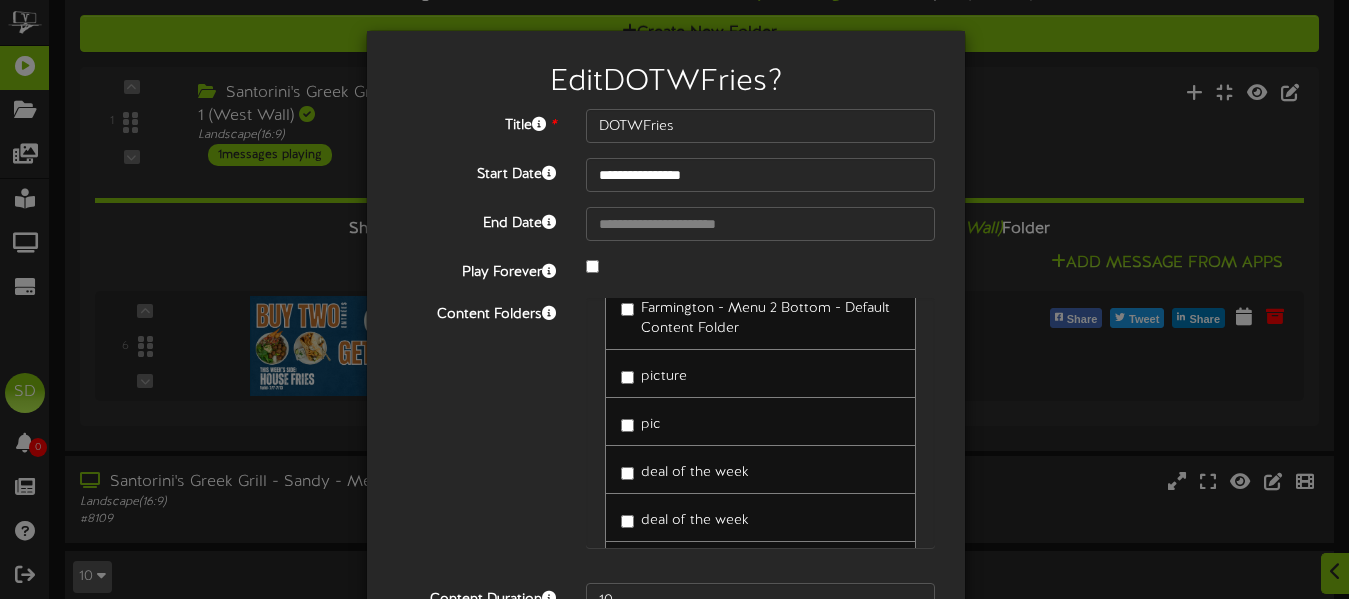 scroll, scrollTop: 457, scrollLeft: 0, axis: vertical 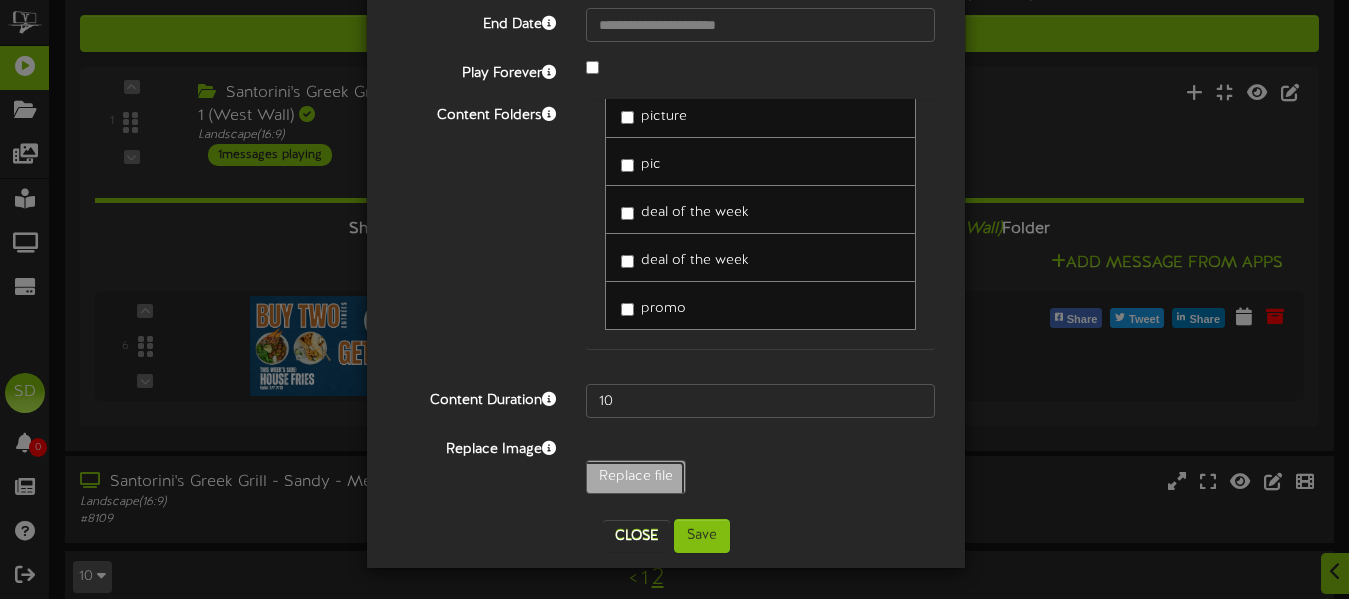 click on "Replace file" at bounding box center [-403, 532] 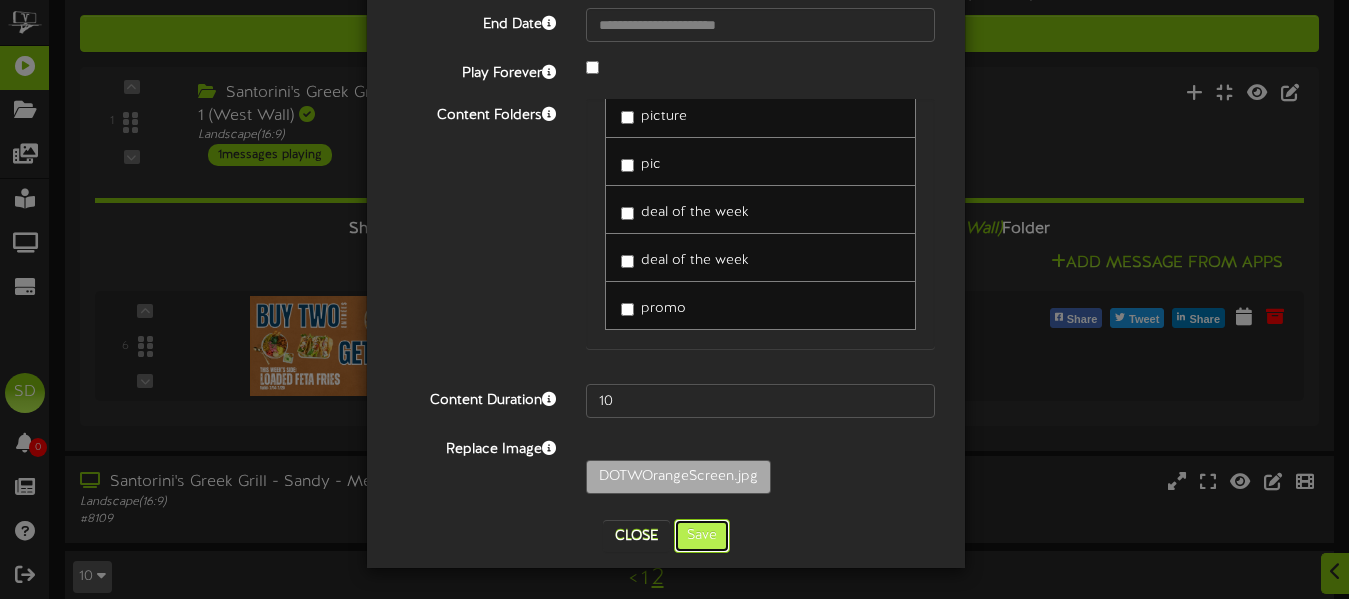click on "Save" at bounding box center (702, 536) 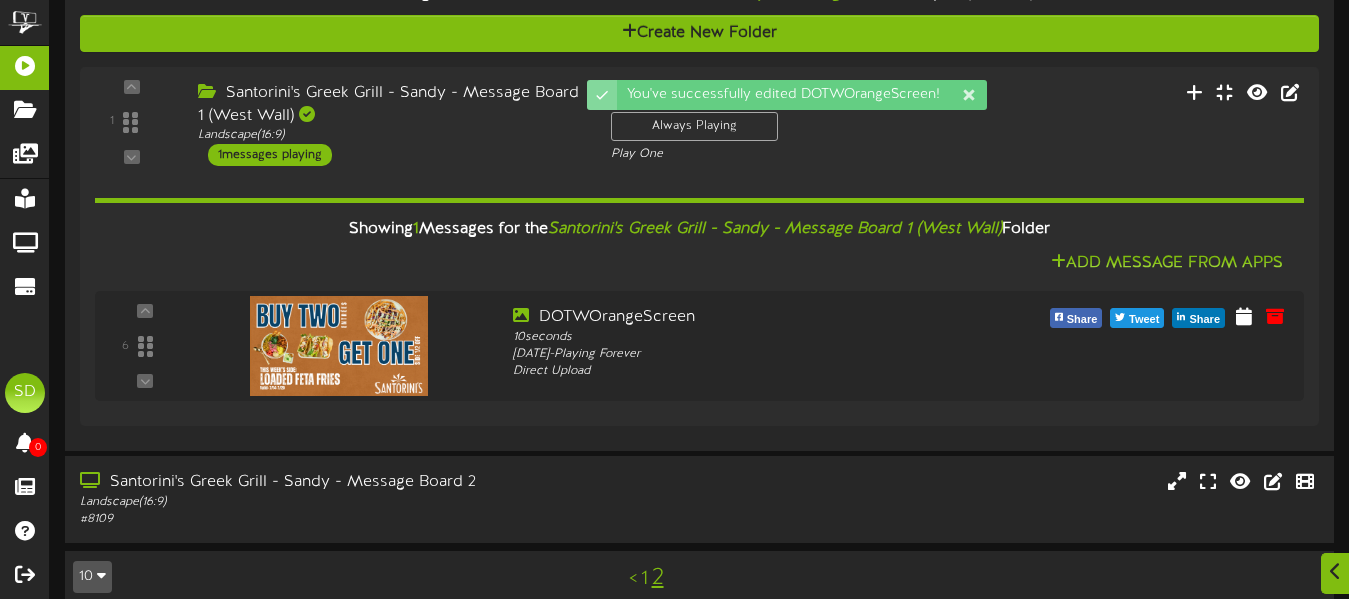 scroll, scrollTop: 259, scrollLeft: 0, axis: vertical 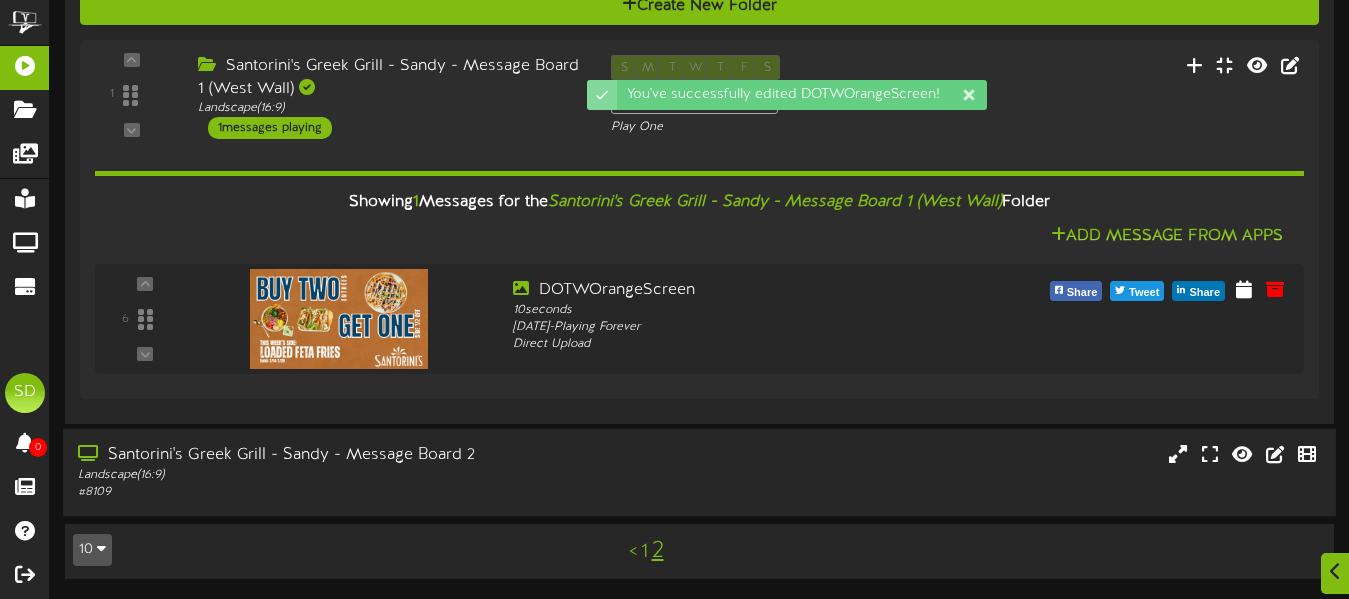 click on "Santorini's Greek Grill - Sandy - Message Board 2" at bounding box center (328, 455) 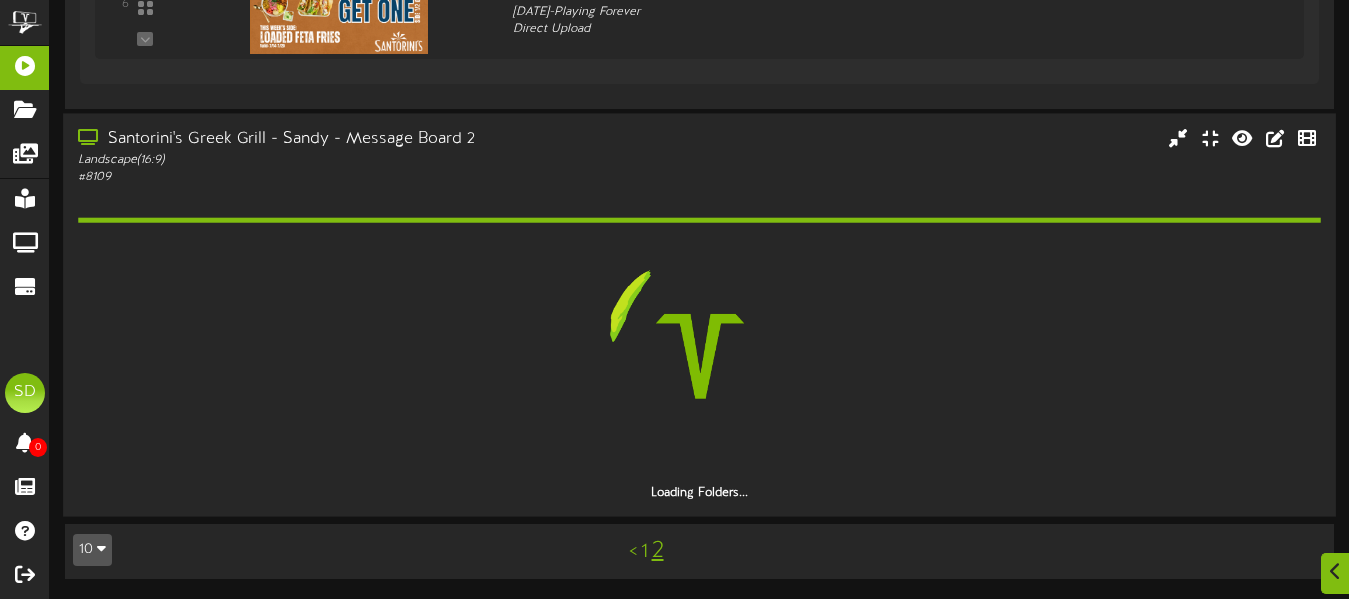 scroll, scrollTop: 520, scrollLeft: 0, axis: vertical 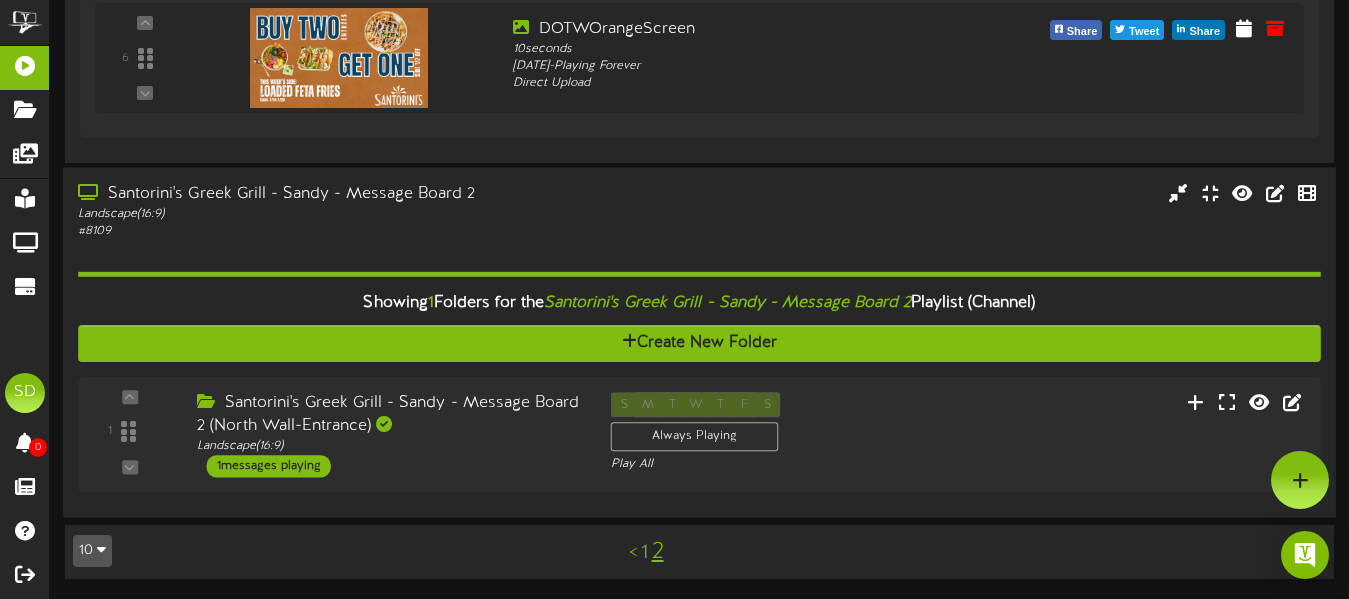 click on "Santorini's Greek Grill - Sandy - Message Board 2 (North Wall-Entrance)
Landscape  ( 16:9 )
1  messages playing" at bounding box center [389, 434] 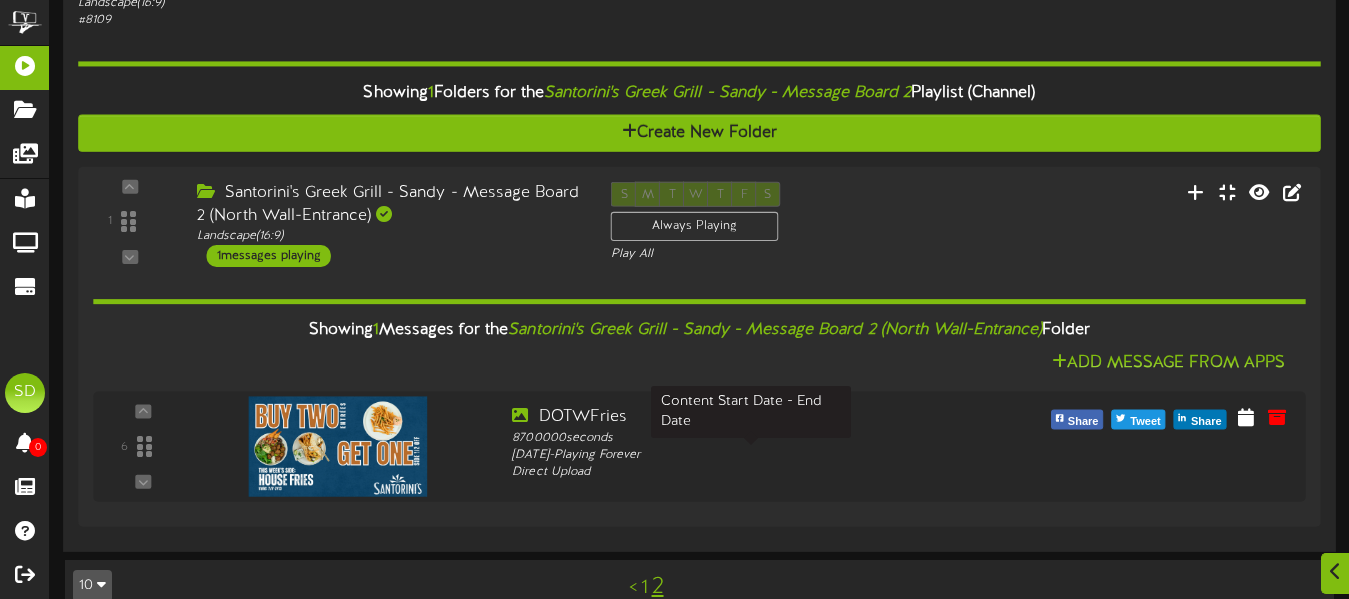 scroll, scrollTop: 732, scrollLeft: 0, axis: vertical 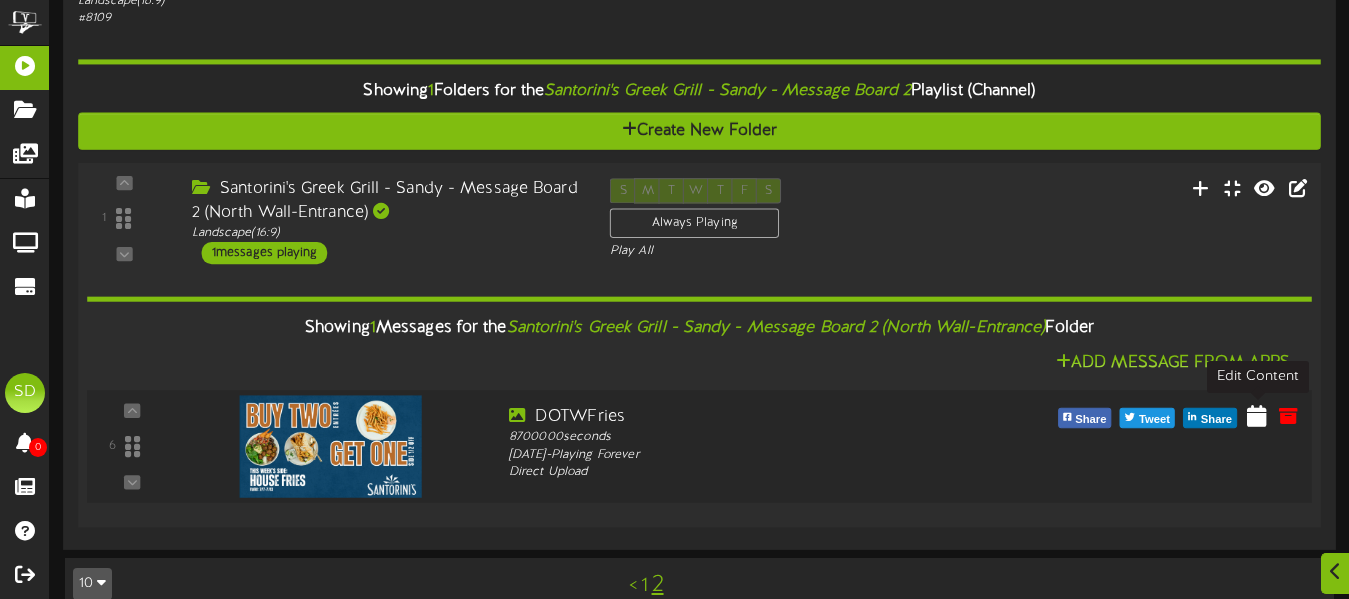 click at bounding box center [1257, 415] 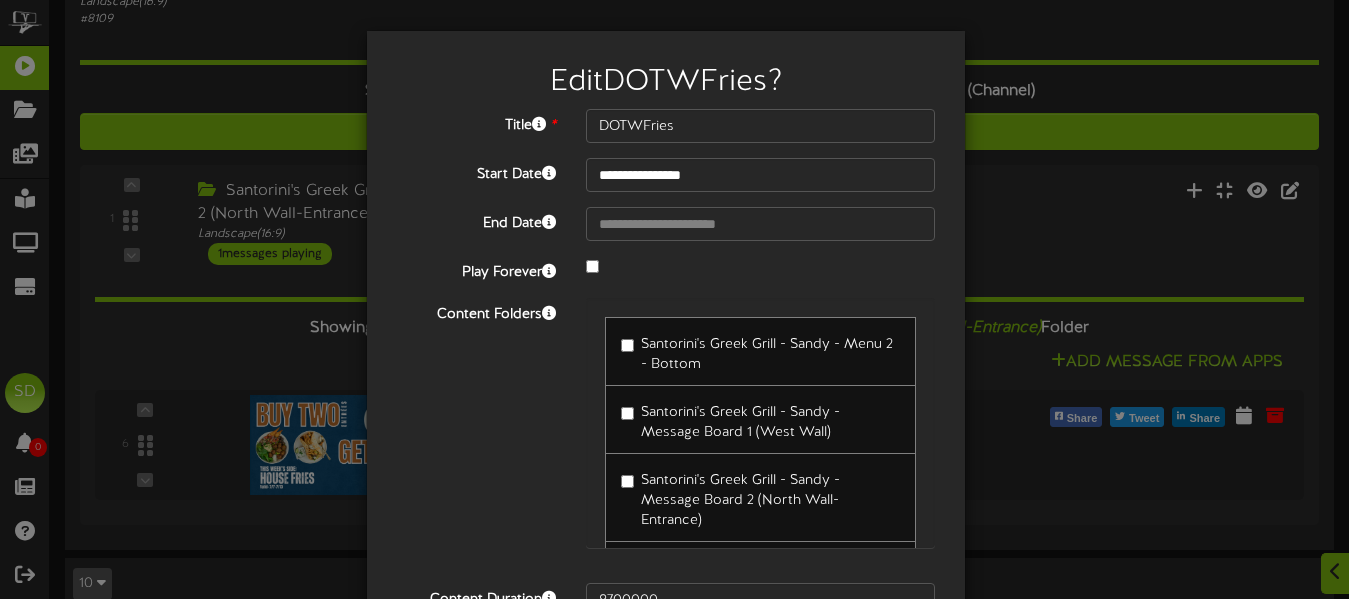 scroll, scrollTop: 199, scrollLeft: 0, axis: vertical 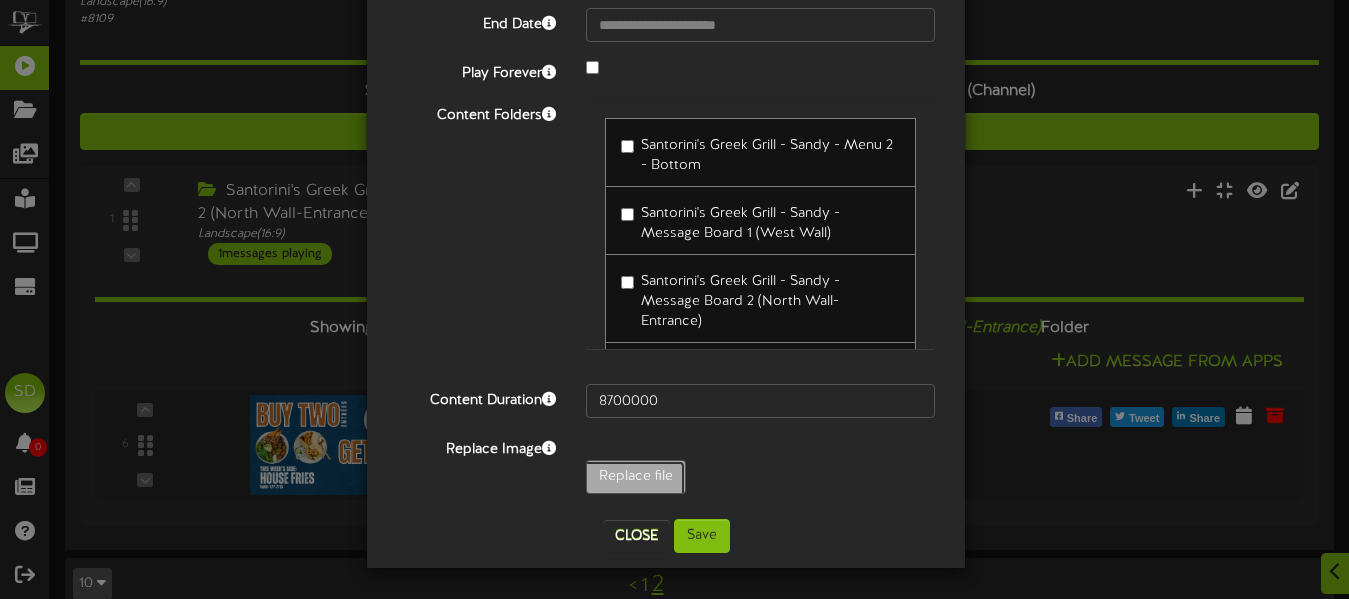 click on "Replace file" at bounding box center [-403, 532] 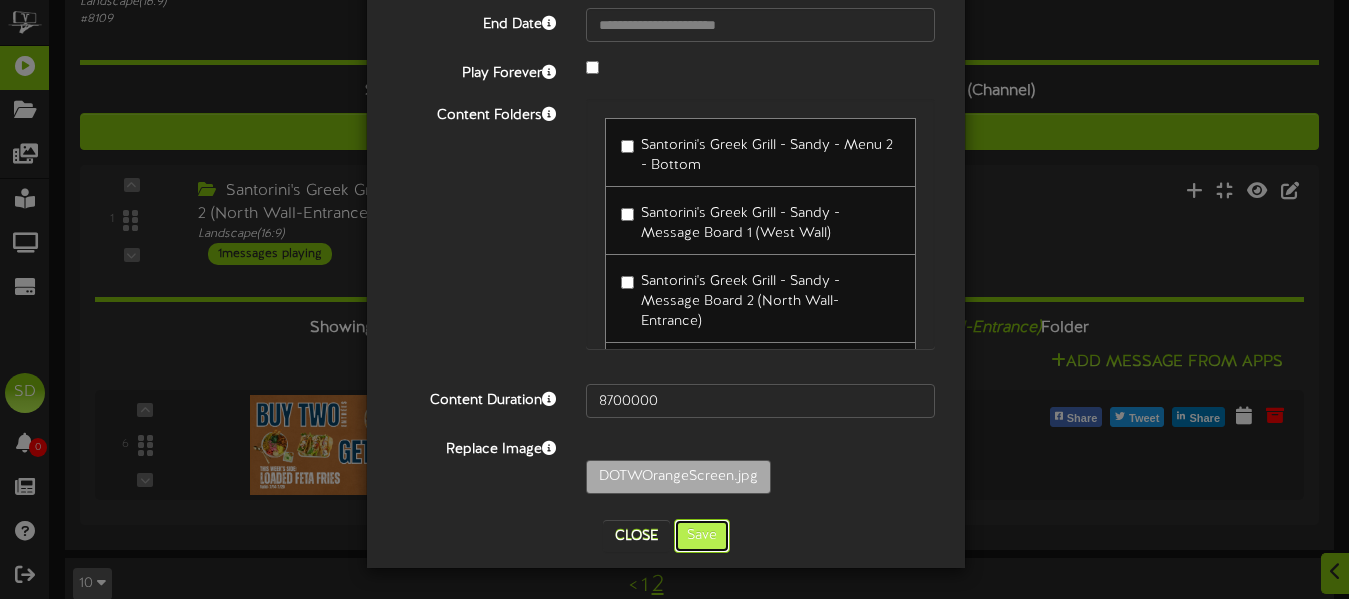 click on "Save" at bounding box center (702, 536) 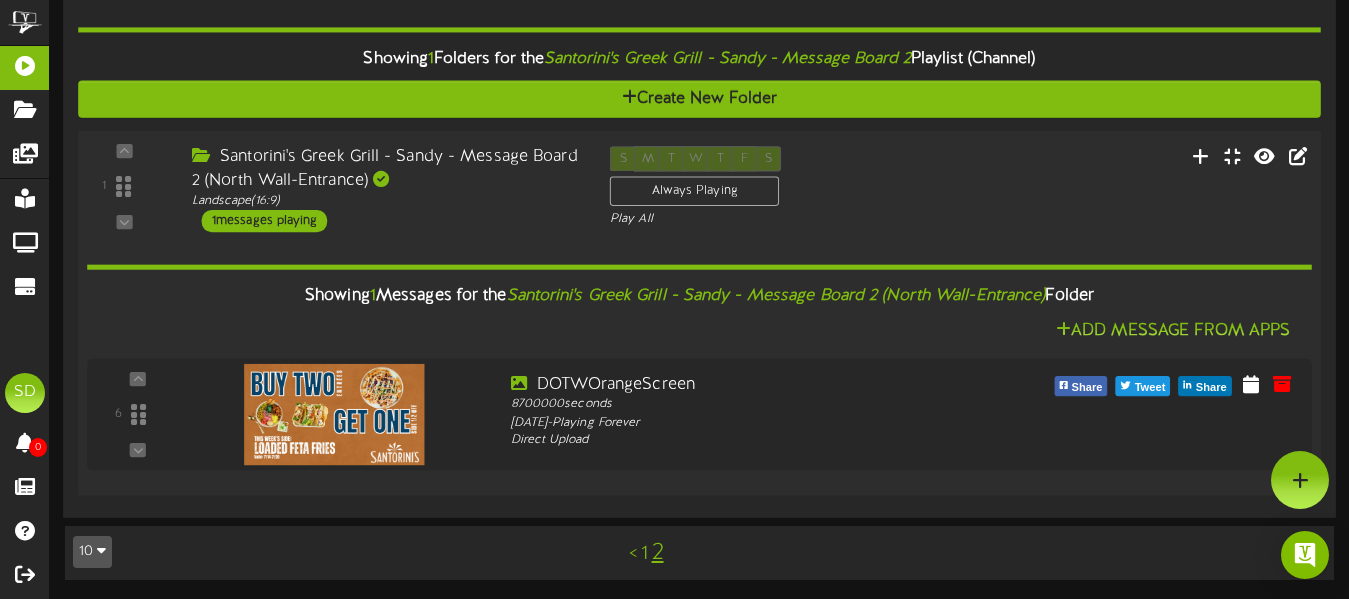 scroll, scrollTop: 765, scrollLeft: 0, axis: vertical 